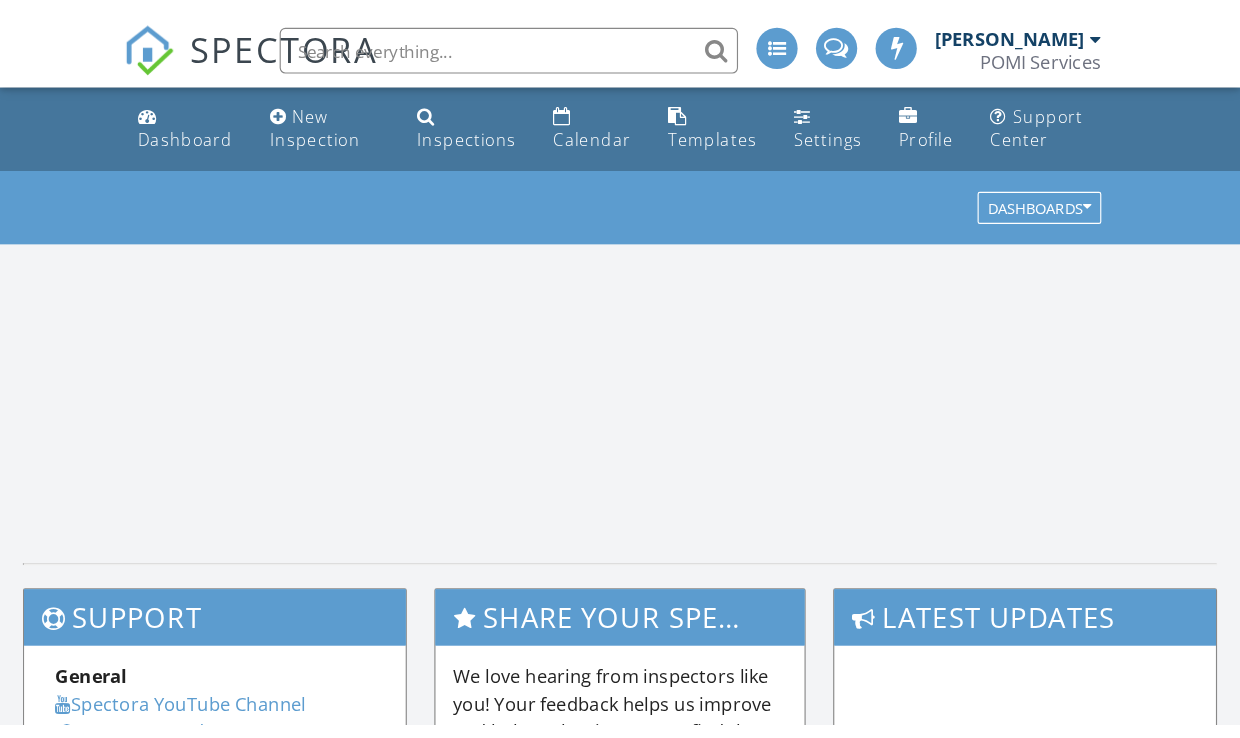 scroll, scrollTop: 0, scrollLeft: 0, axis: both 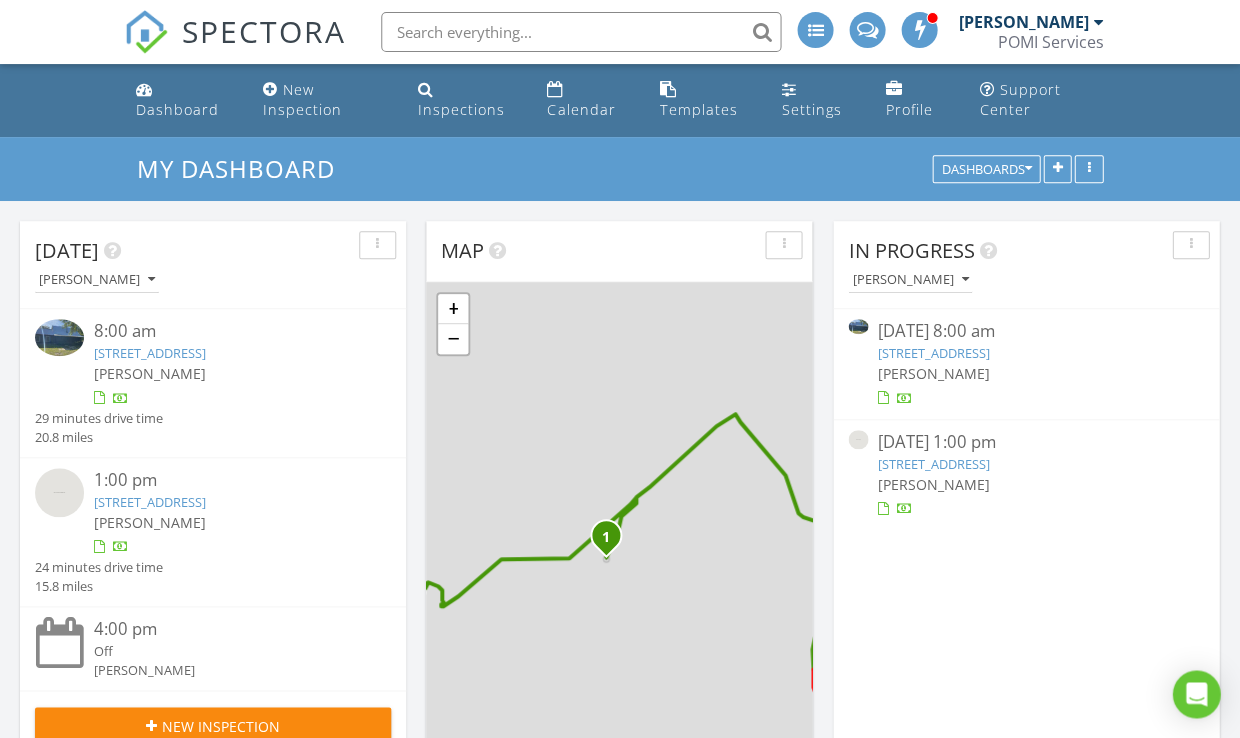 click on "2738 Garcon Point Rd, Milton, FL 32583" at bounding box center (150, 353) 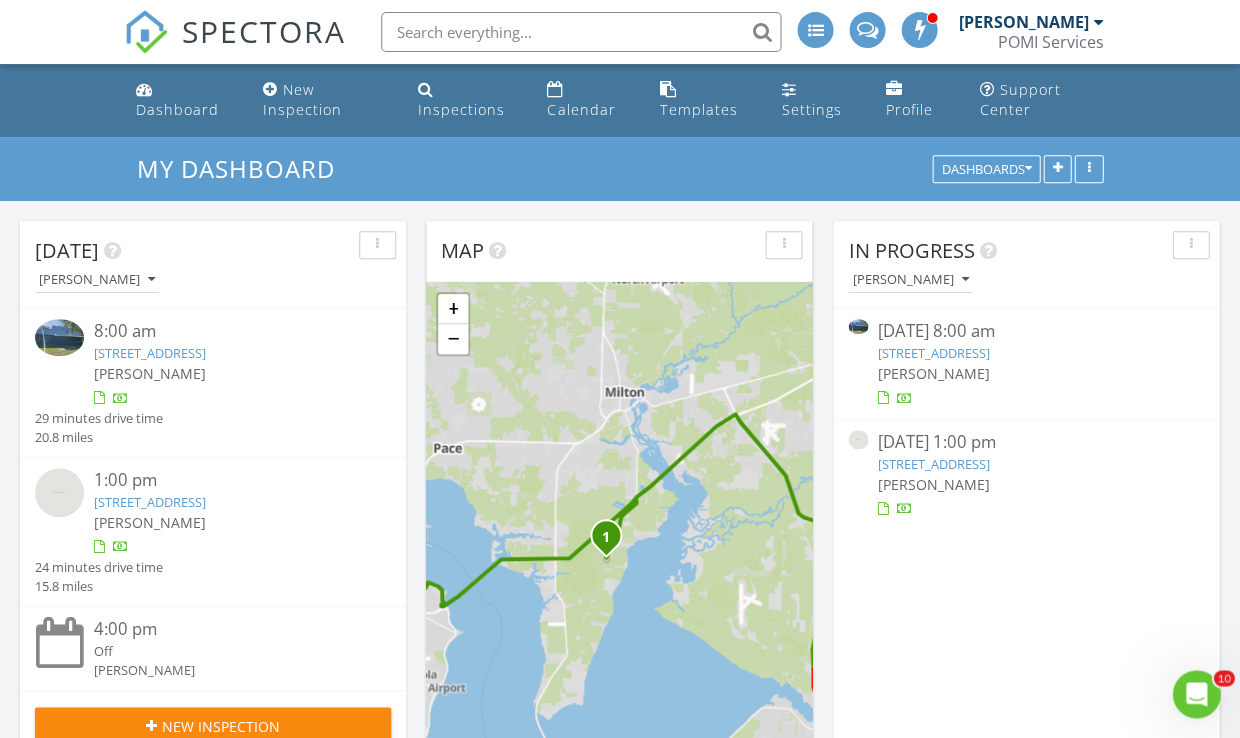 scroll, scrollTop: 0, scrollLeft: 0, axis: both 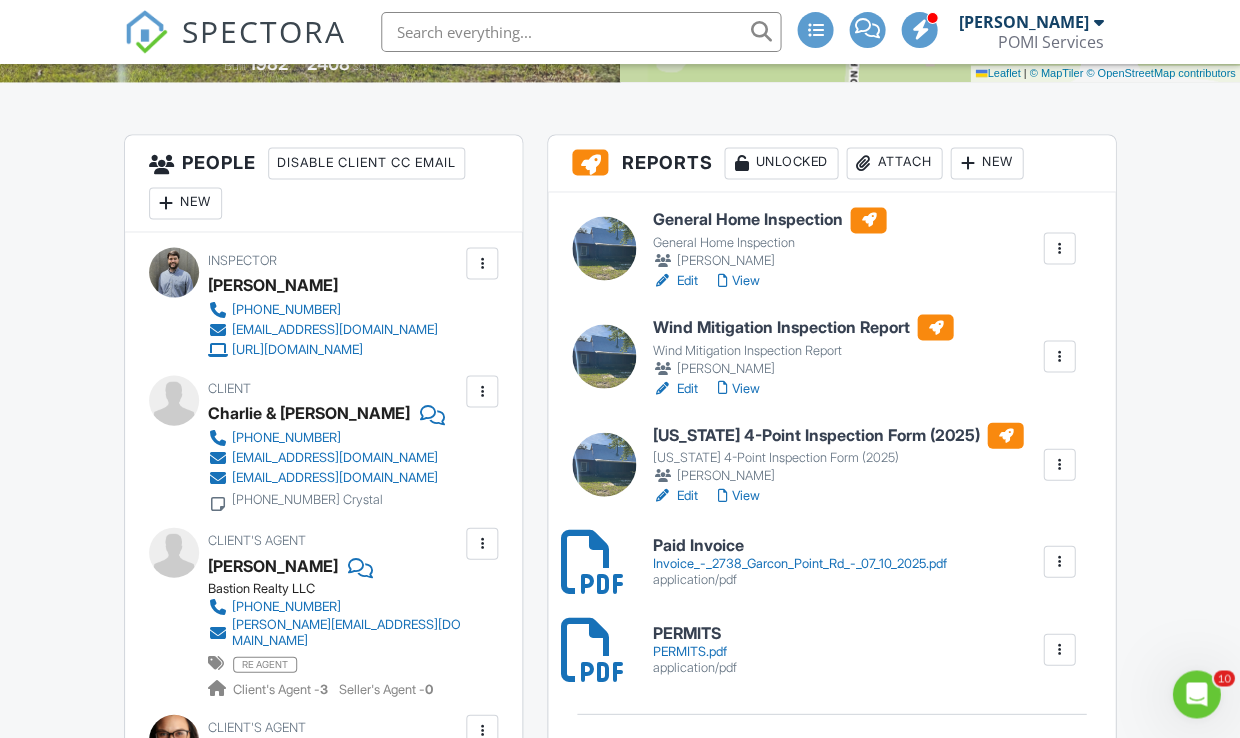 click on "PERMITS" at bounding box center (694, 633) 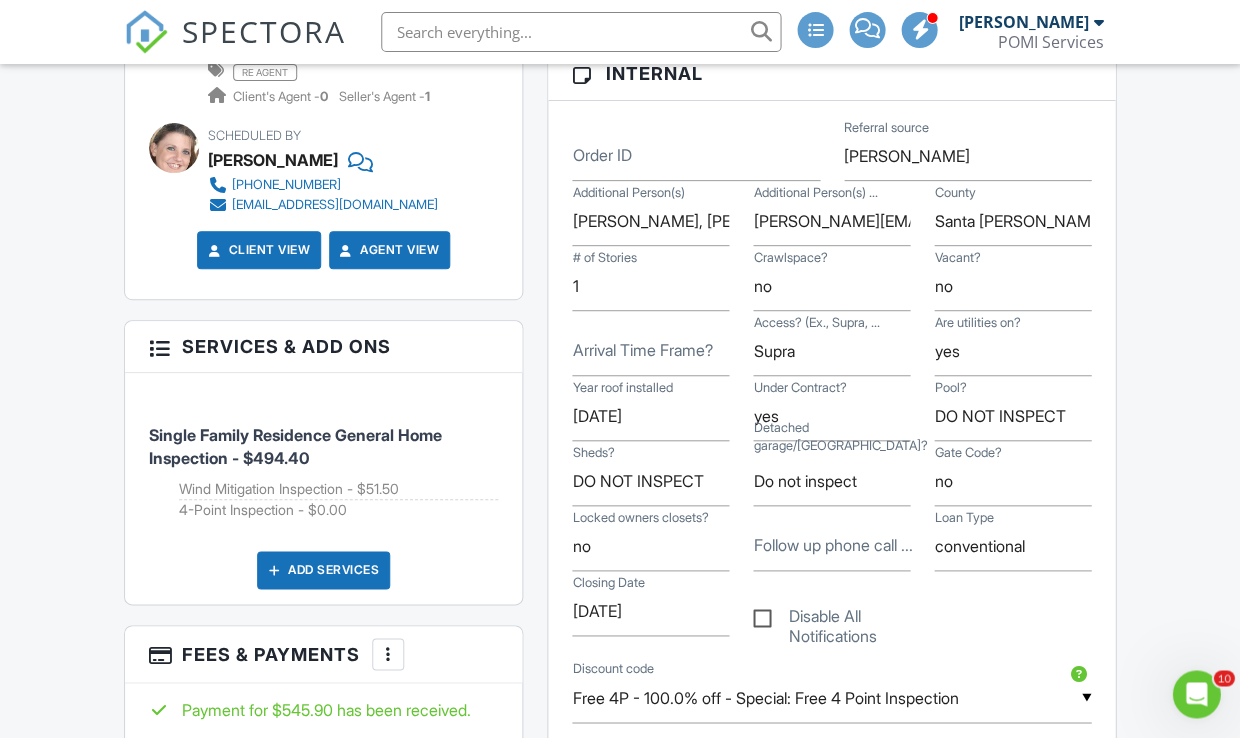 scroll, scrollTop: 1435, scrollLeft: 0, axis: vertical 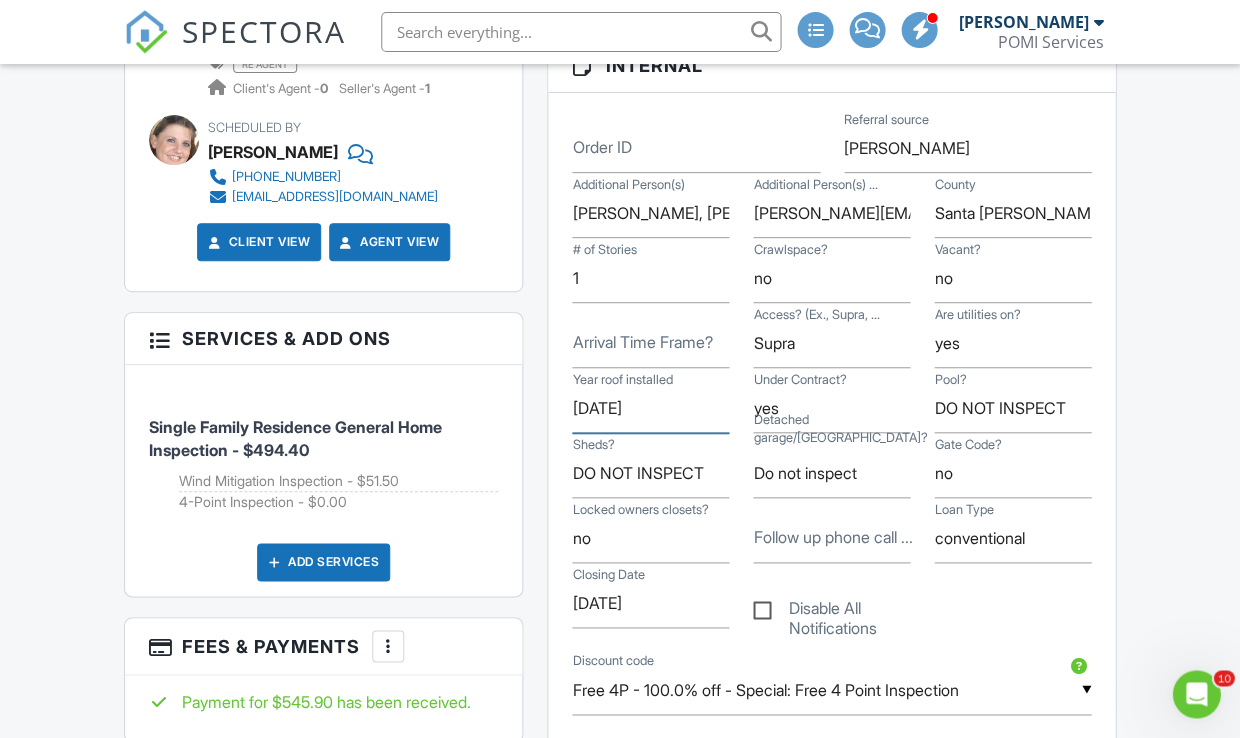 drag, startPoint x: 661, startPoint y: 395, endPoint x: 520, endPoint y: 391, distance: 141.05673 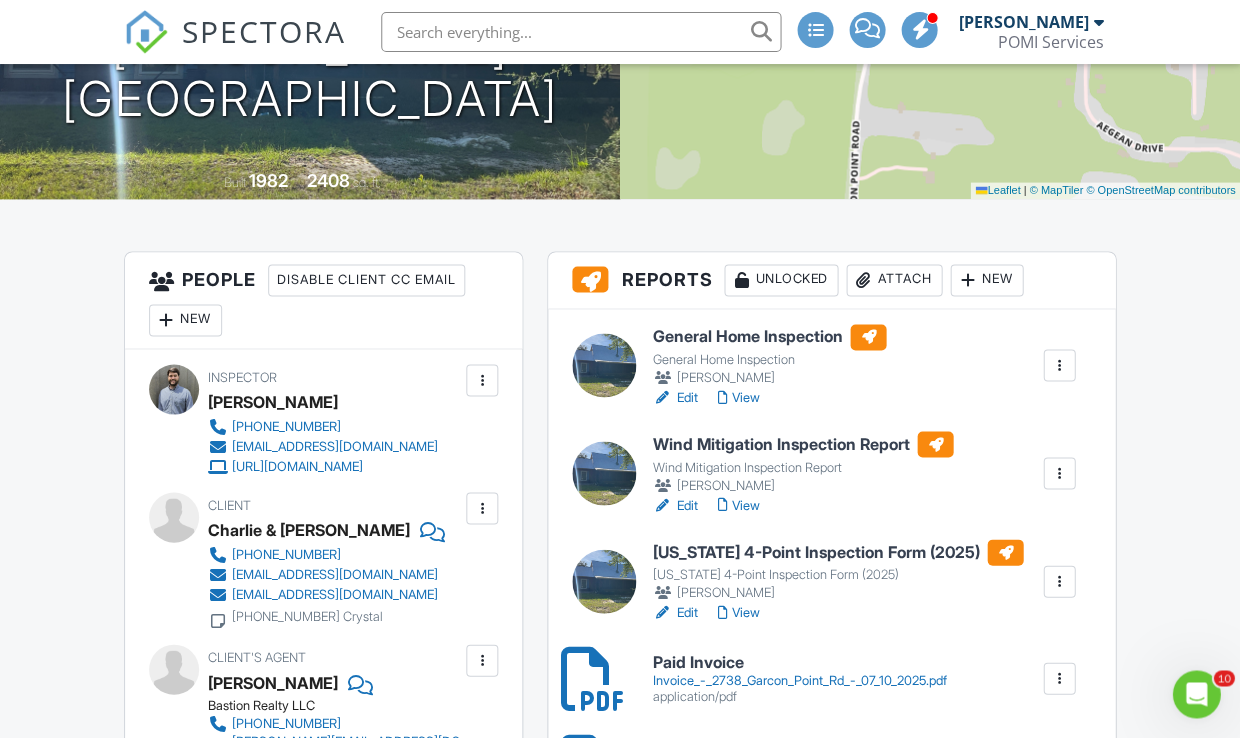 scroll, scrollTop: 357, scrollLeft: 0, axis: vertical 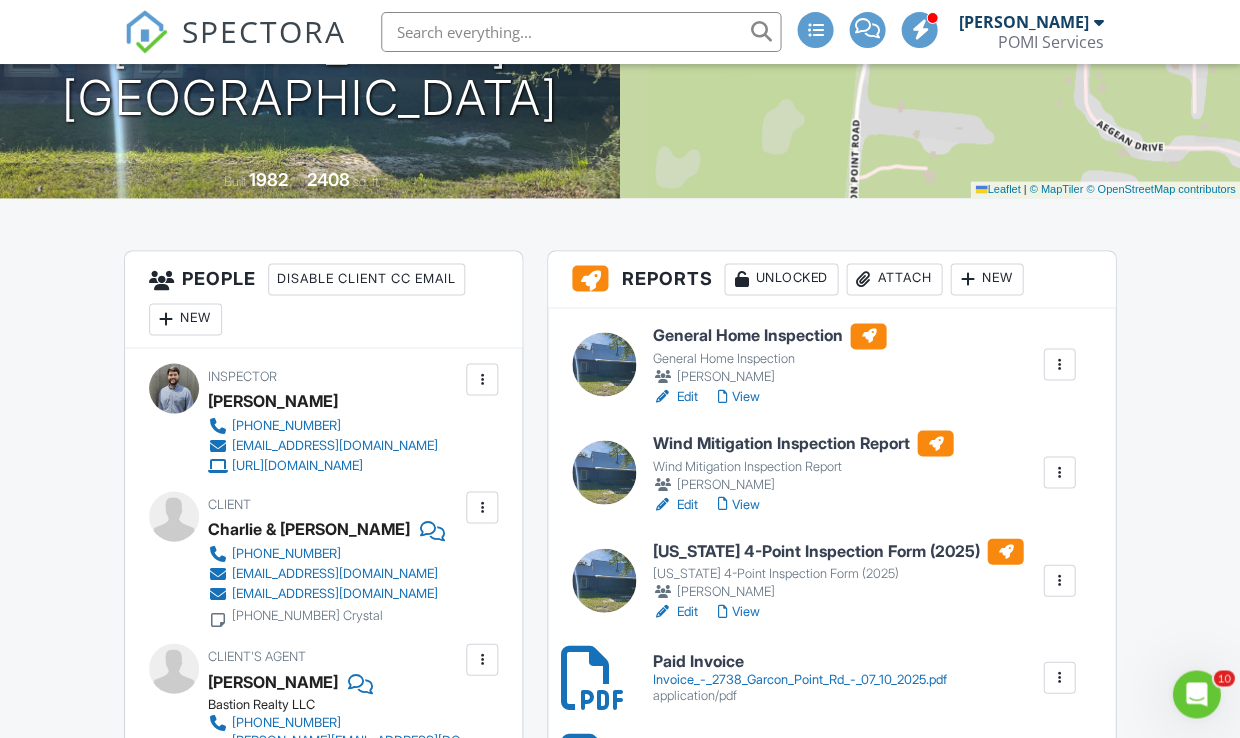 click on "Florida 4-Point Inspection Form (2025)" at bounding box center (837, 551) 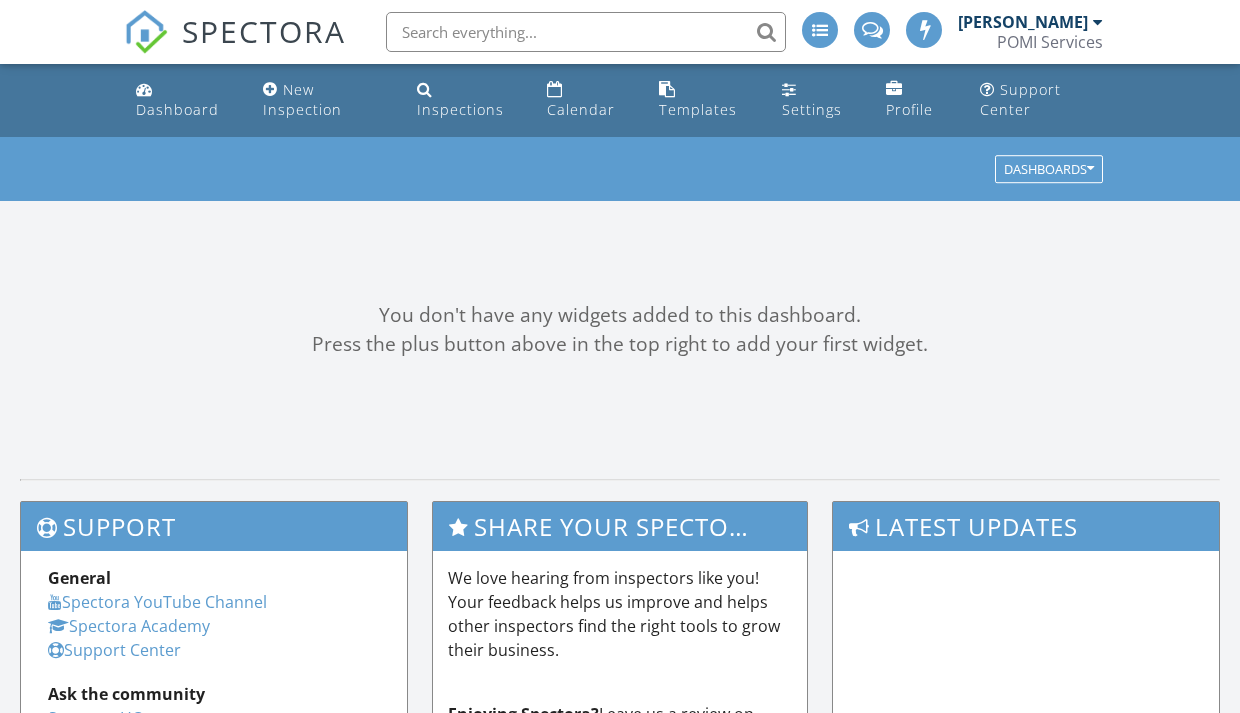 scroll, scrollTop: 0, scrollLeft: 0, axis: both 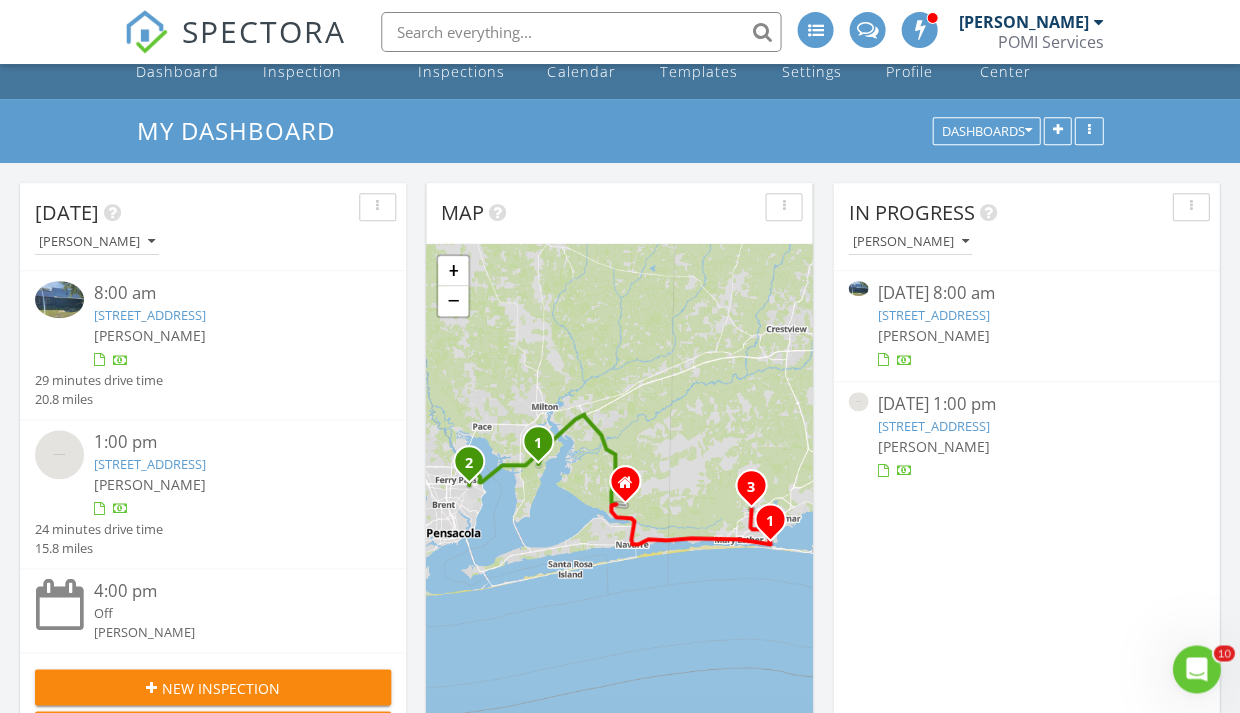click on "2738 Garcon Point Rd, Milton, FL 32583" at bounding box center (150, 315) 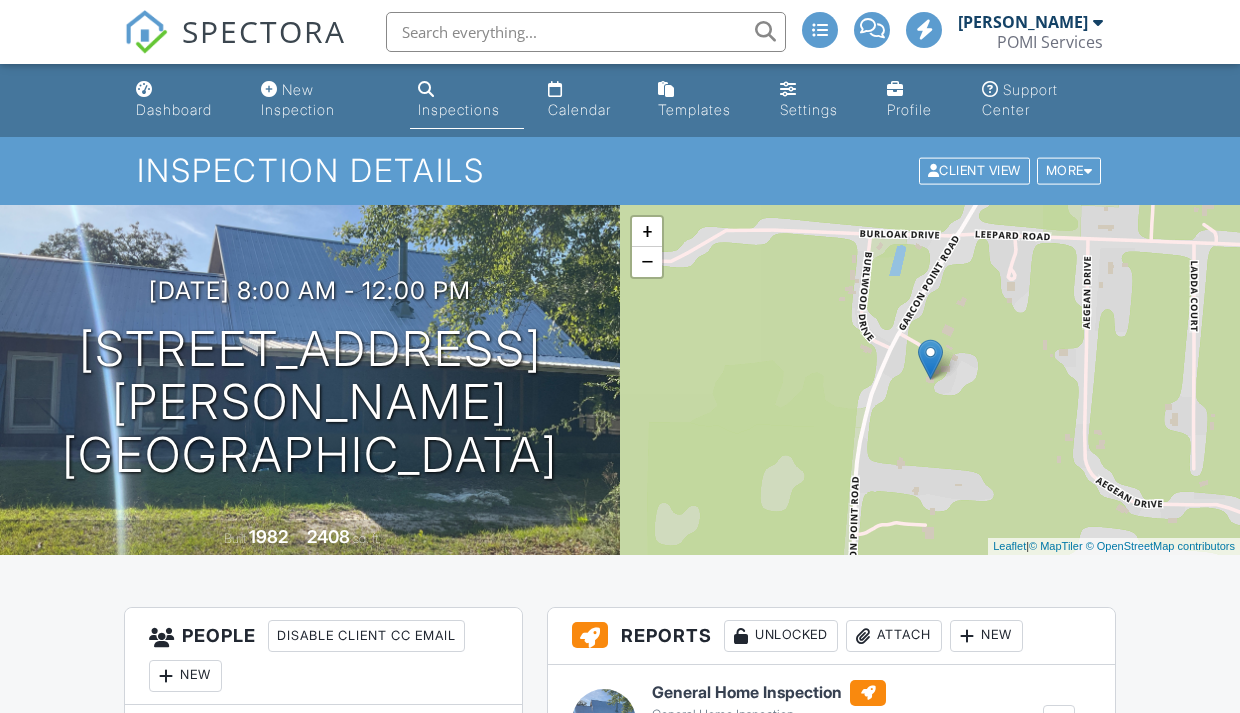 scroll, scrollTop: 273, scrollLeft: 0, axis: vertical 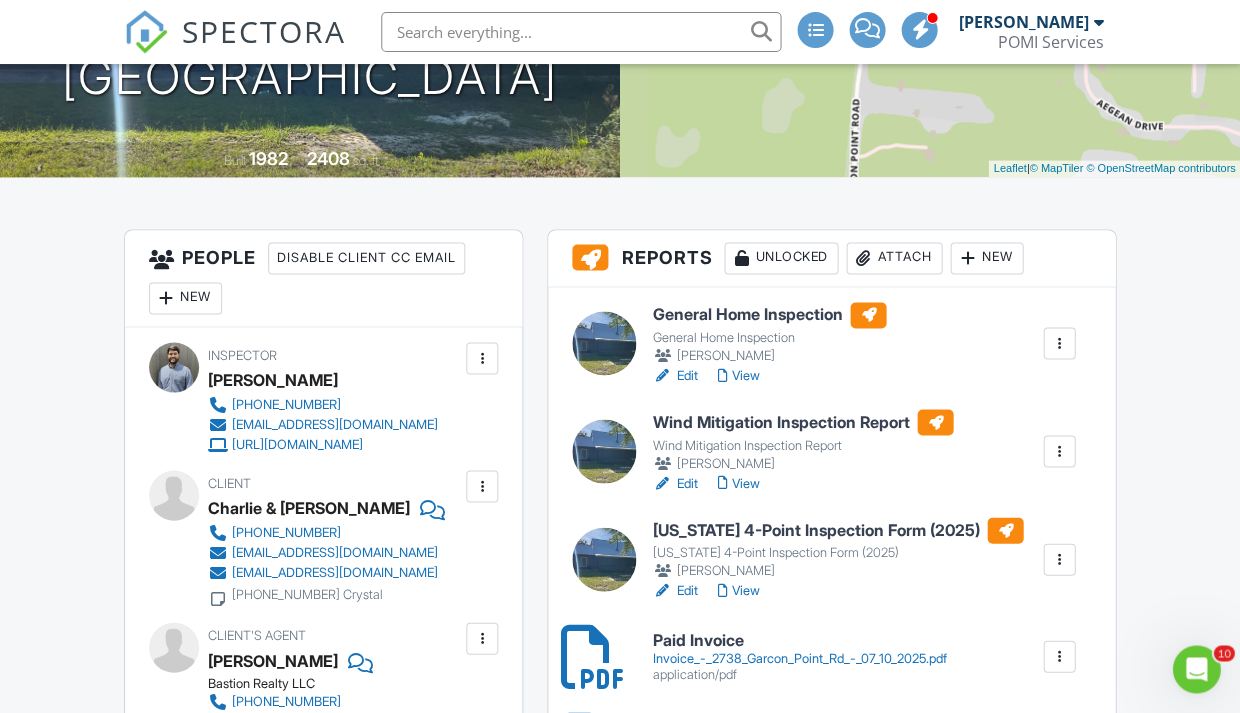 click on "Wind Mitigation Inspection Report" at bounding box center (802, 422) 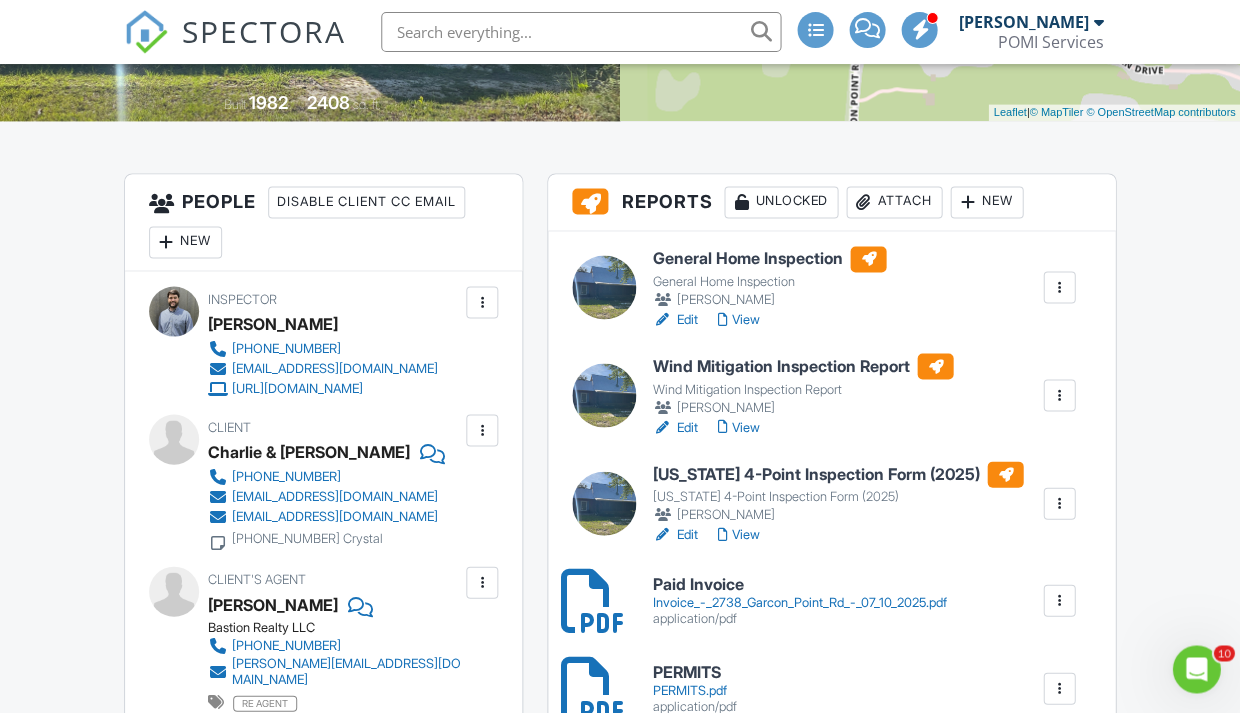 click on "Florida 4-Point Inspection Form (2025)" at bounding box center (837, 474) 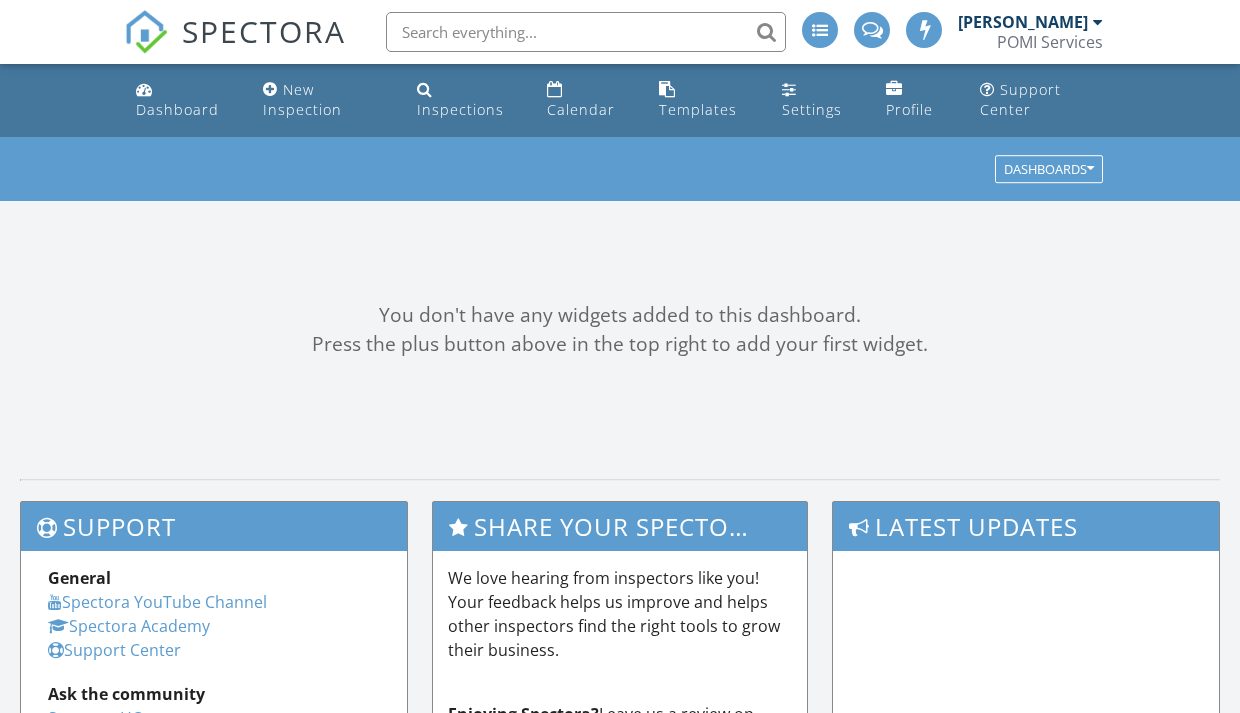 scroll, scrollTop: 0, scrollLeft: 0, axis: both 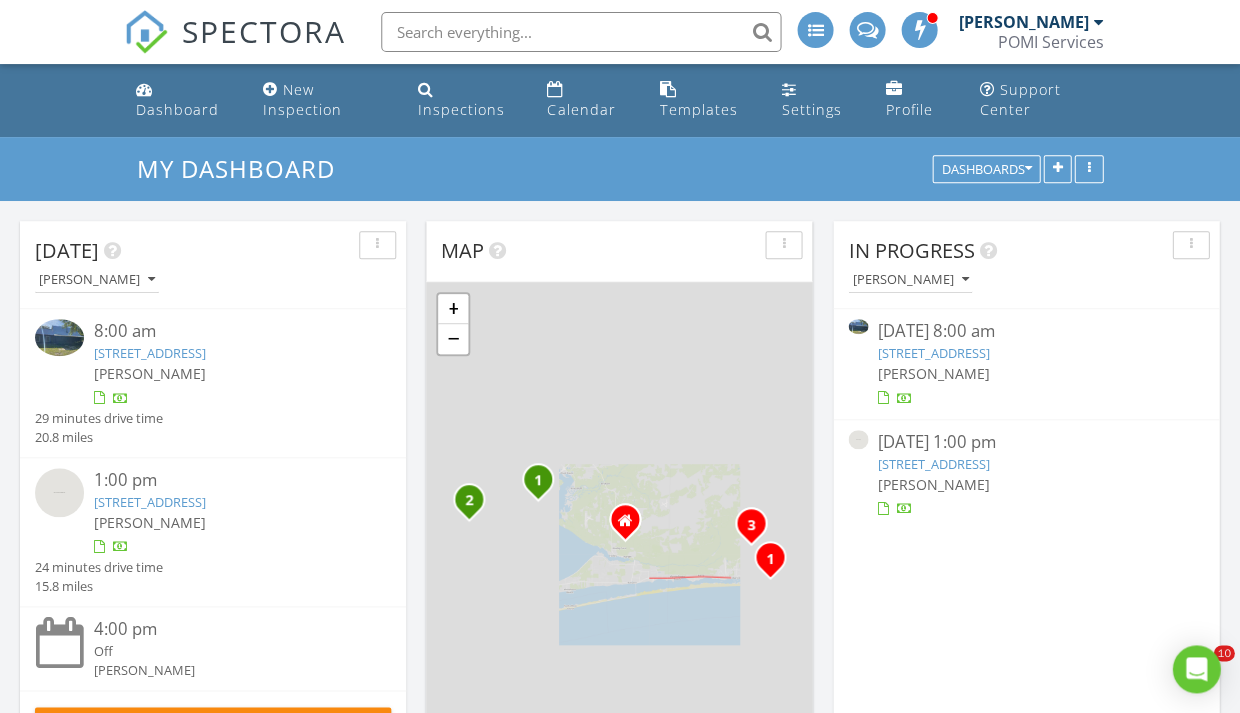 click on "2738 Garcon Point Rd, Milton, FL 32583" at bounding box center (150, 353) 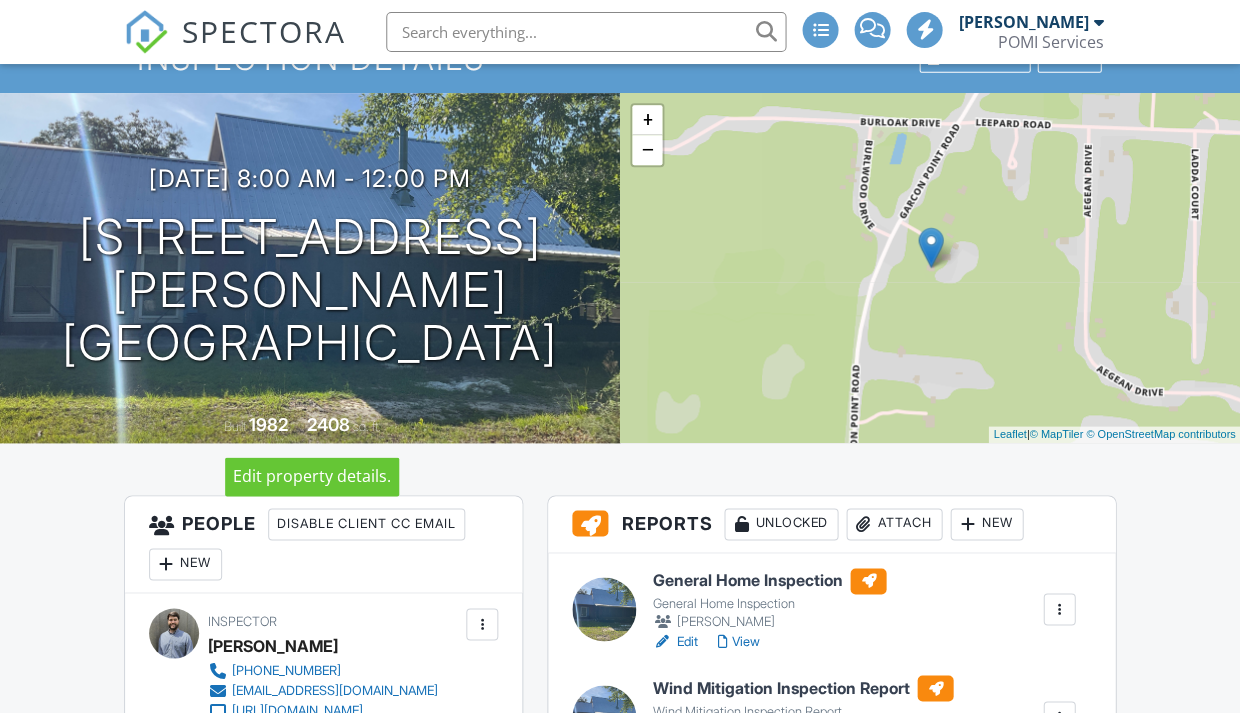 scroll, scrollTop: 113, scrollLeft: 0, axis: vertical 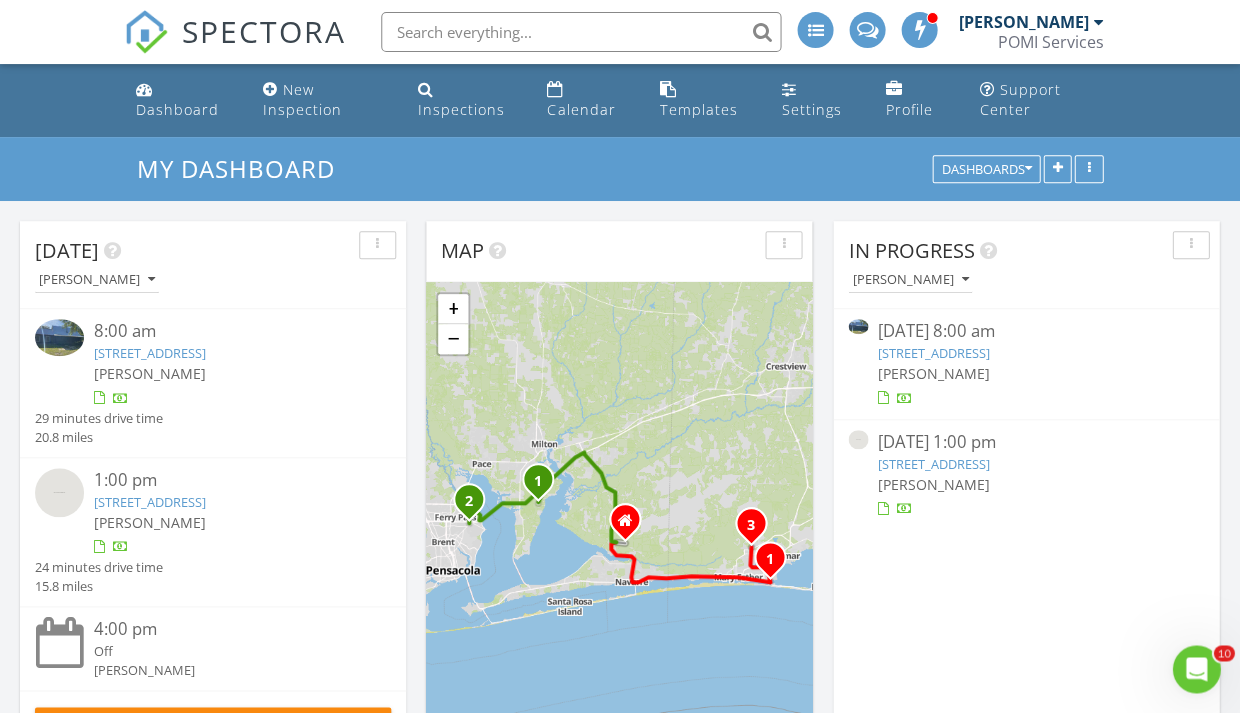 click on "[STREET_ADDRESS]" at bounding box center [150, 353] 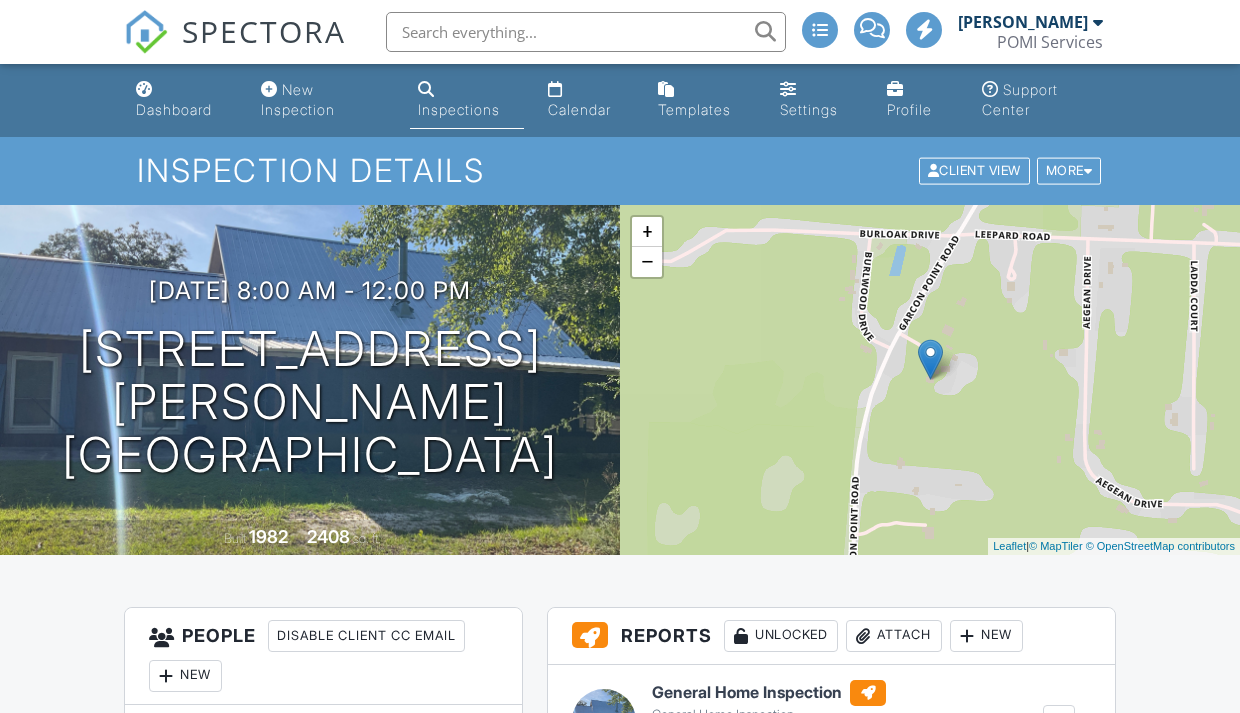 scroll, scrollTop: 0, scrollLeft: 0, axis: both 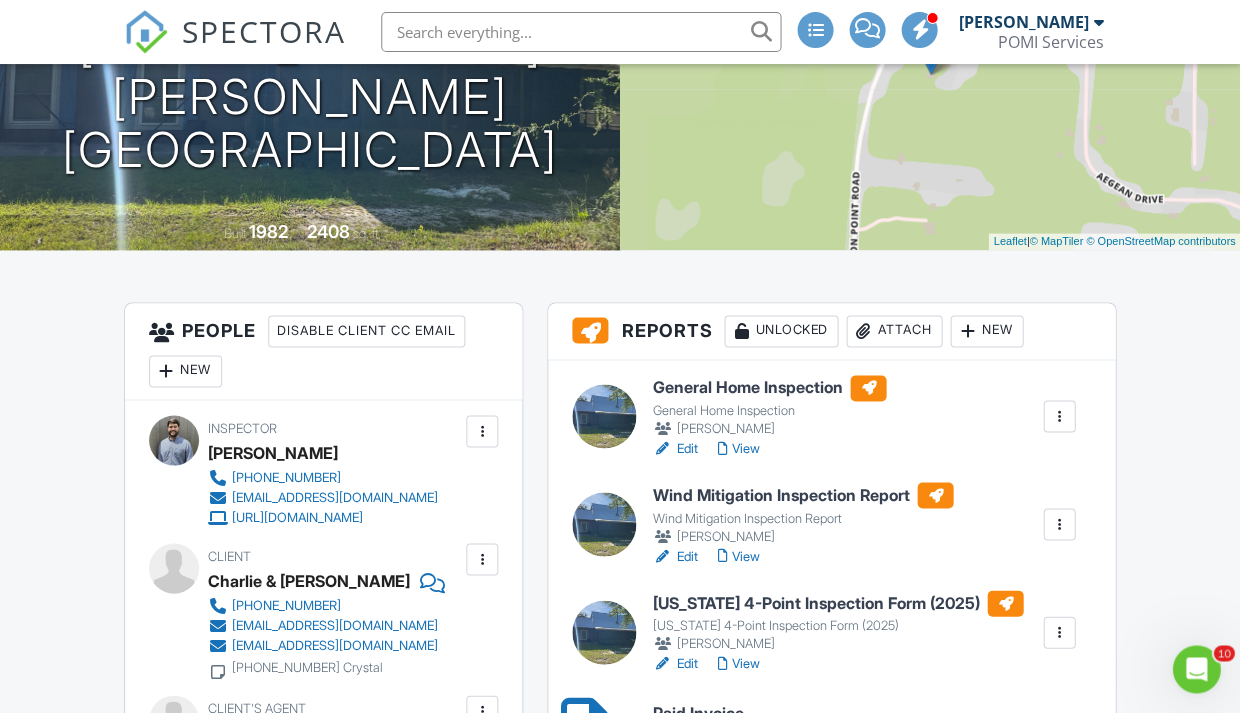click on "Wind Mitigation Inspection Report" at bounding box center (802, 495) 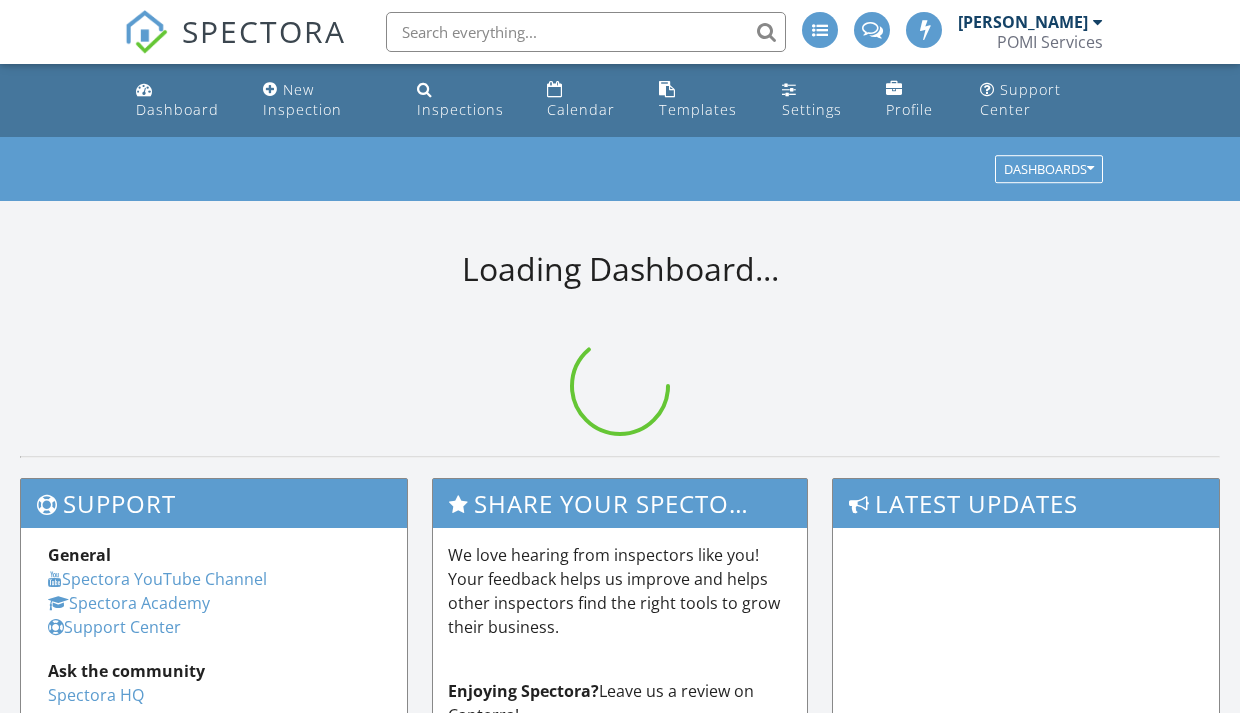scroll, scrollTop: 0, scrollLeft: 0, axis: both 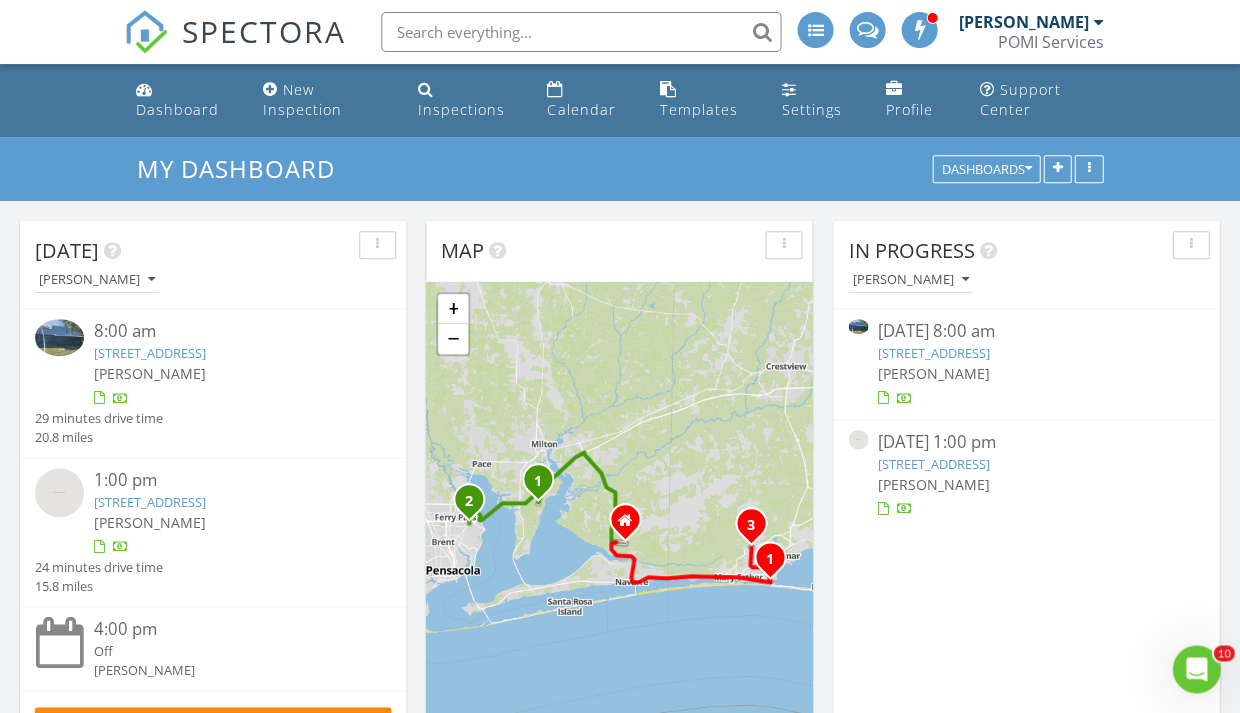 click on "[STREET_ADDRESS]" at bounding box center (150, 353) 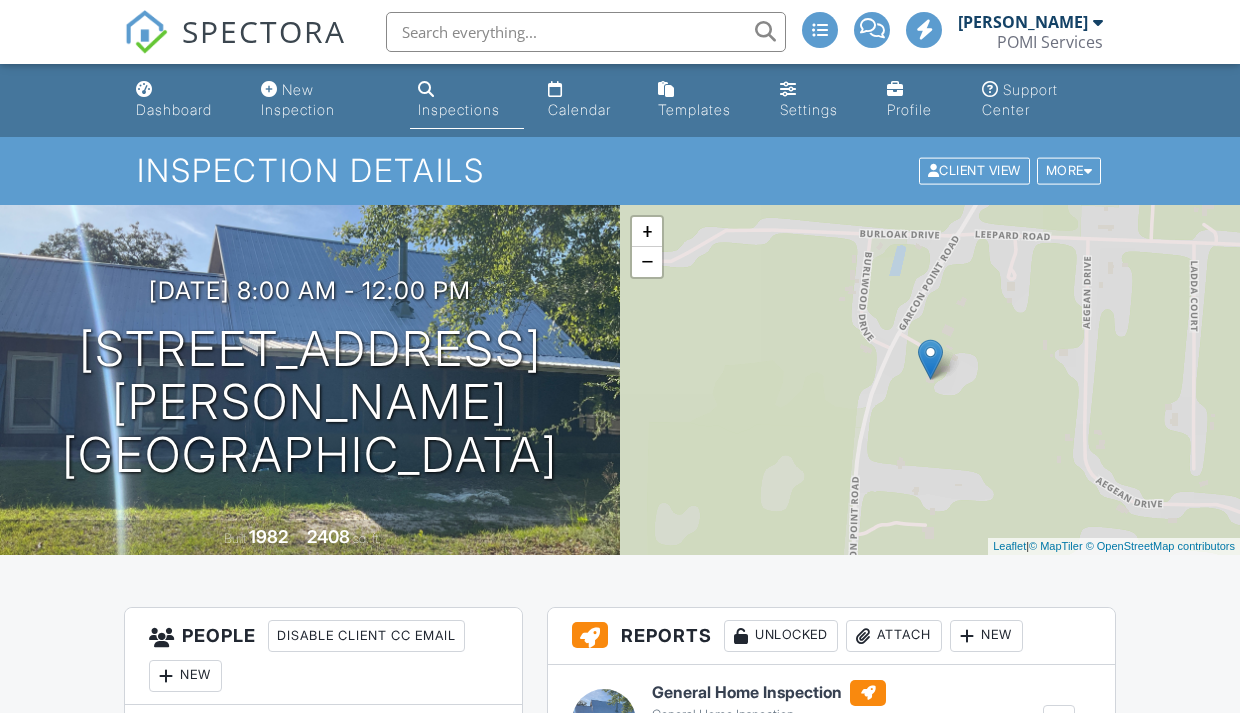 scroll, scrollTop: 0, scrollLeft: 0, axis: both 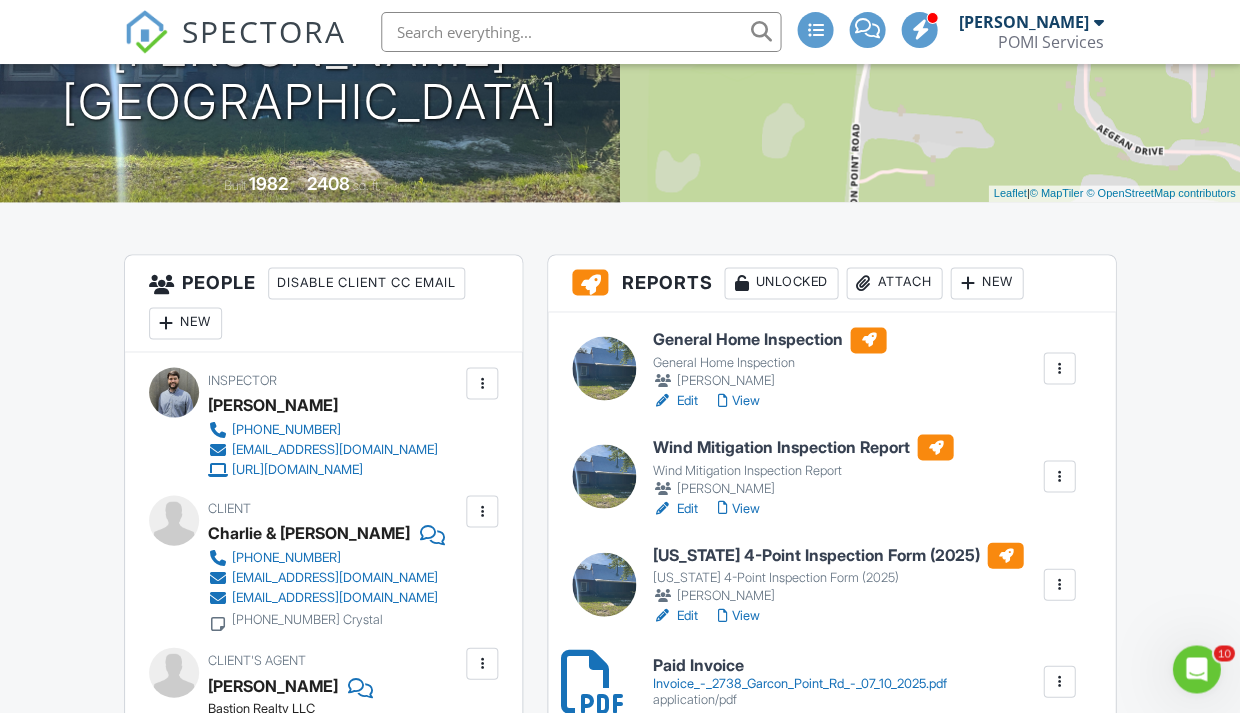 click on "Florida 4-Point Inspection Form (2025)" at bounding box center (837, 555) 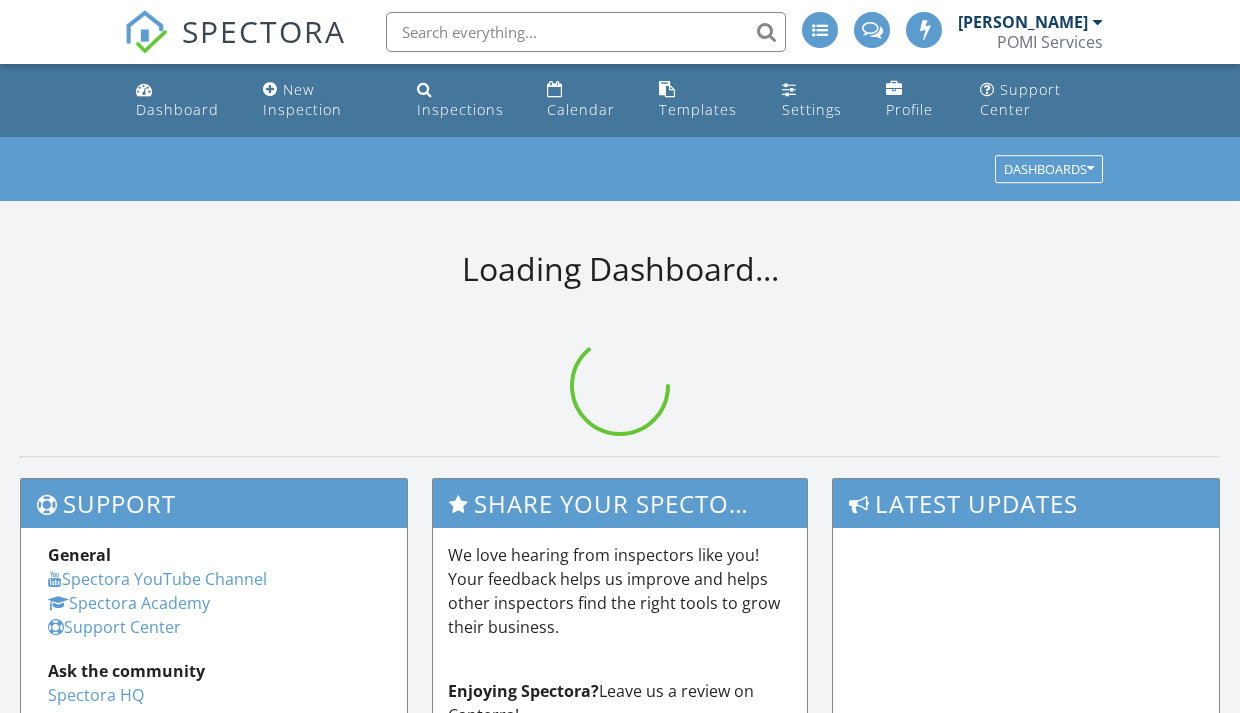 scroll, scrollTop: 0, scrollLeft: 0, axis: both 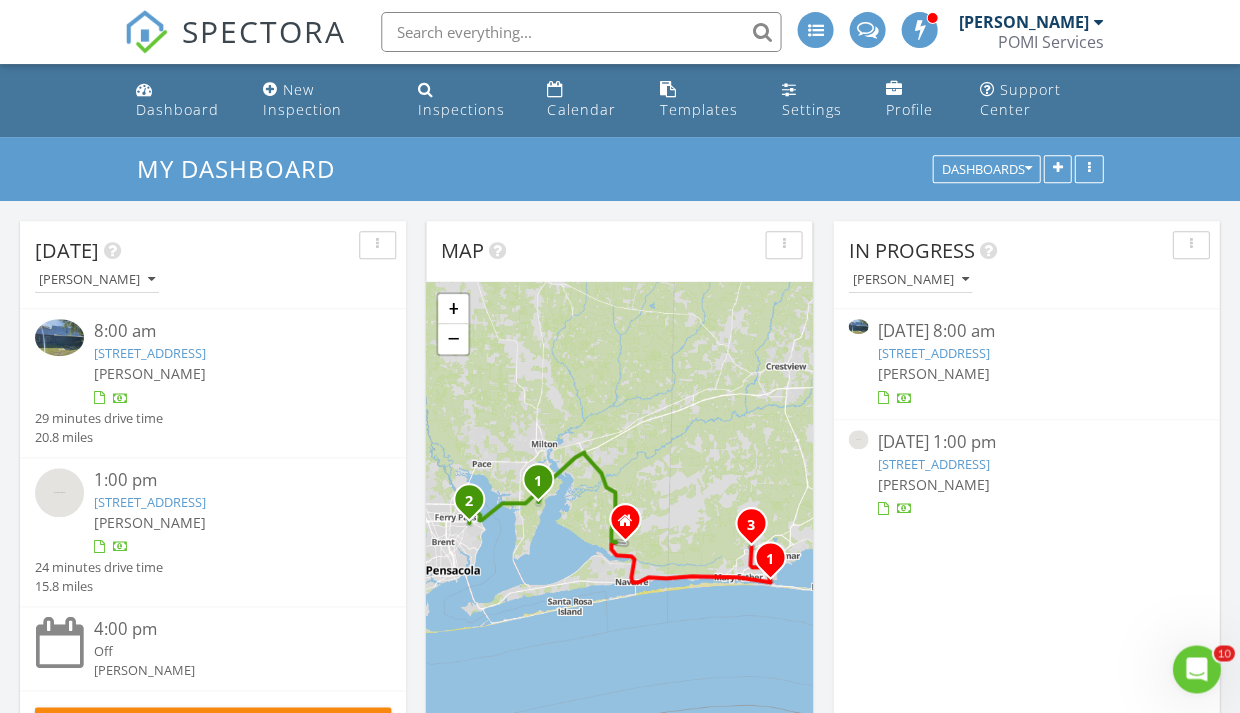 click on "[STREET_ADDRESS]" at bounding box center (150, 353) 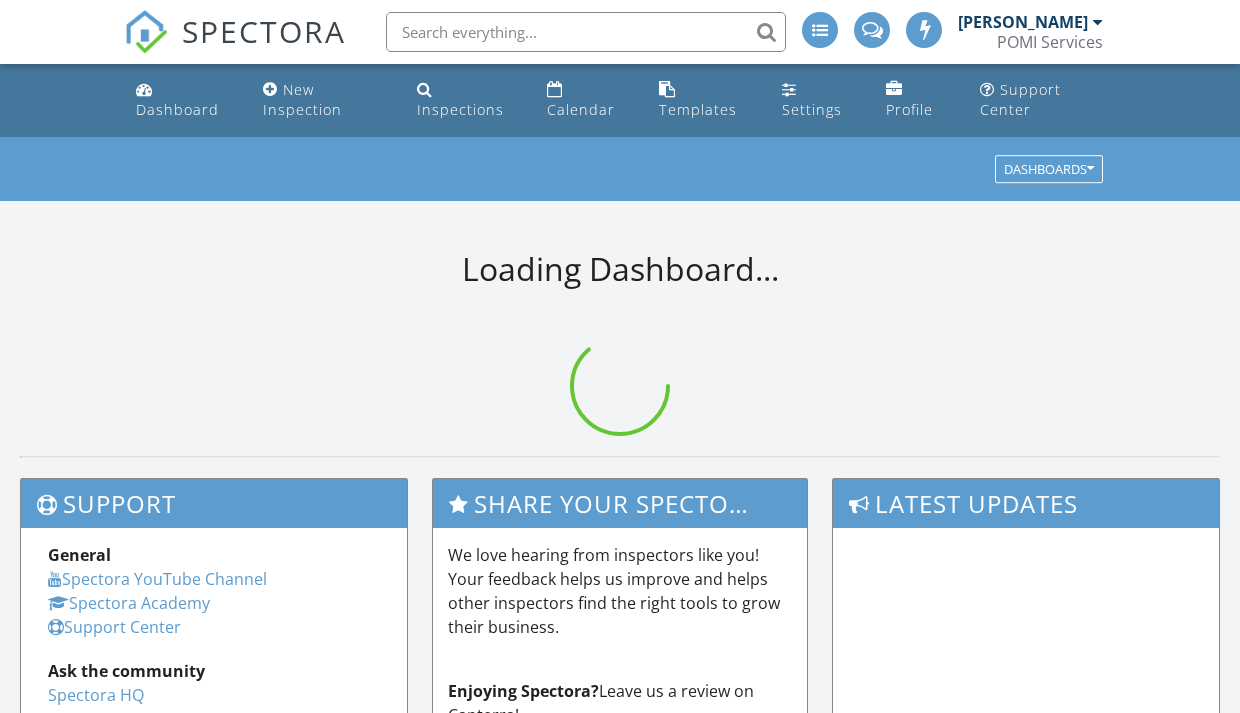 scroll, scrollTop: 0, scrollLeft: 0, axis: both 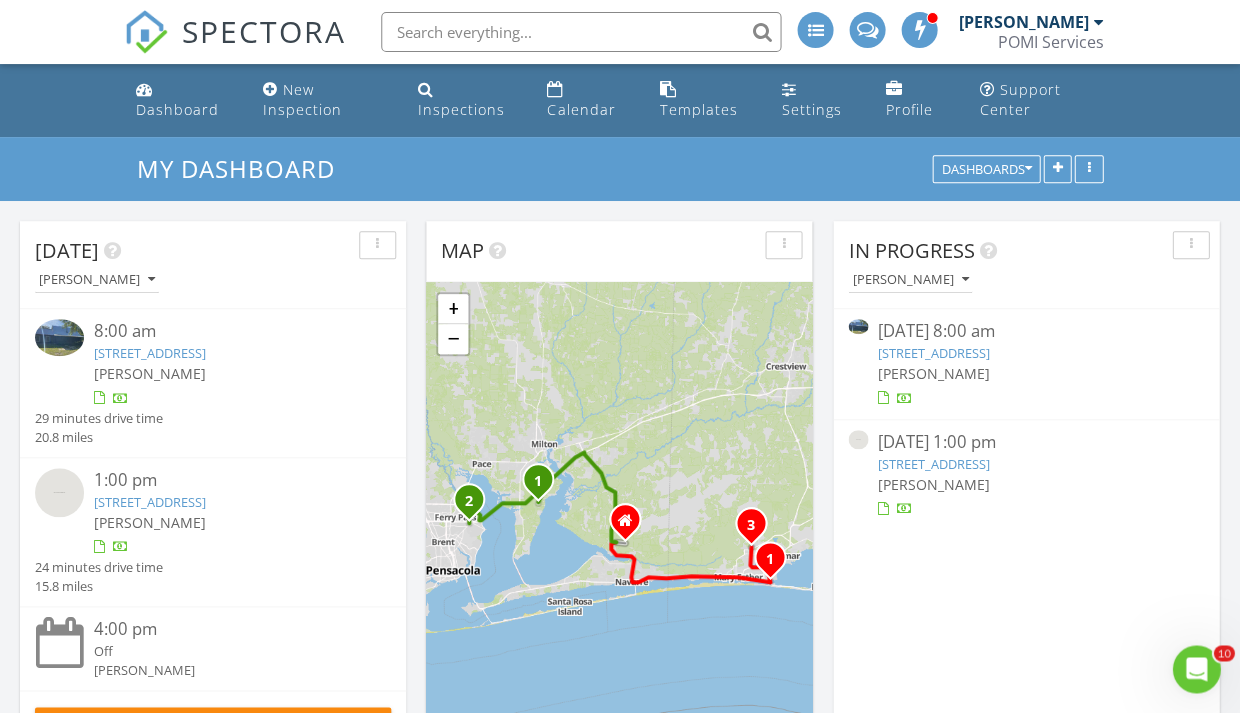 click on "2738 Garcon Point Rd, Milton, FL 32583" at bounding box center (150, 353) 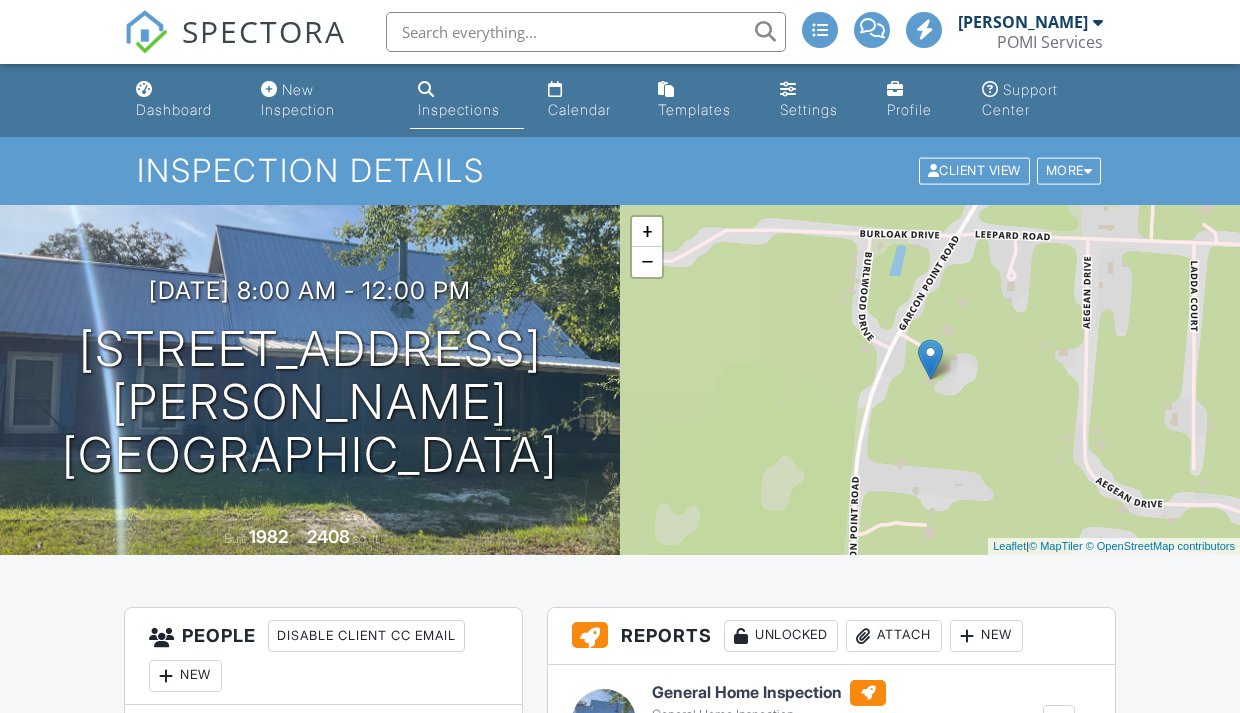 scroll, scrollTop: 0, scrollLeft: 0, axis: both 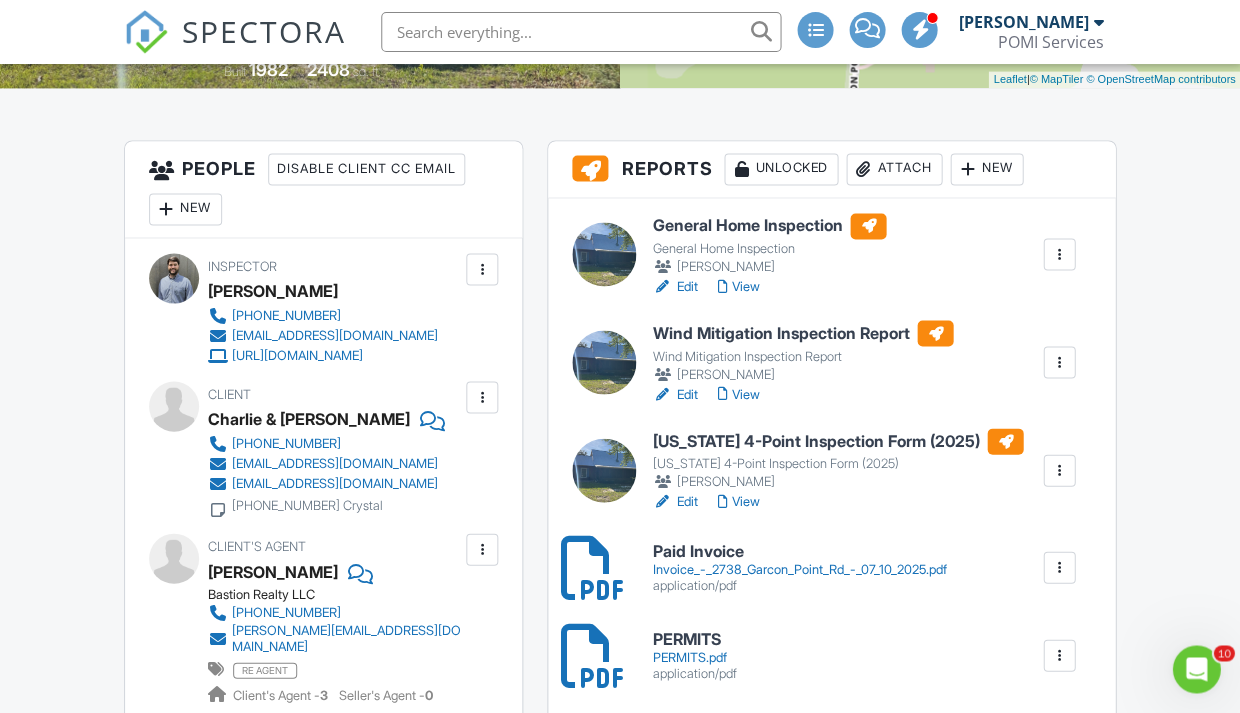 click on "Florida 4-Point Inspection Form (2025)" at bounding box center (837, 441) 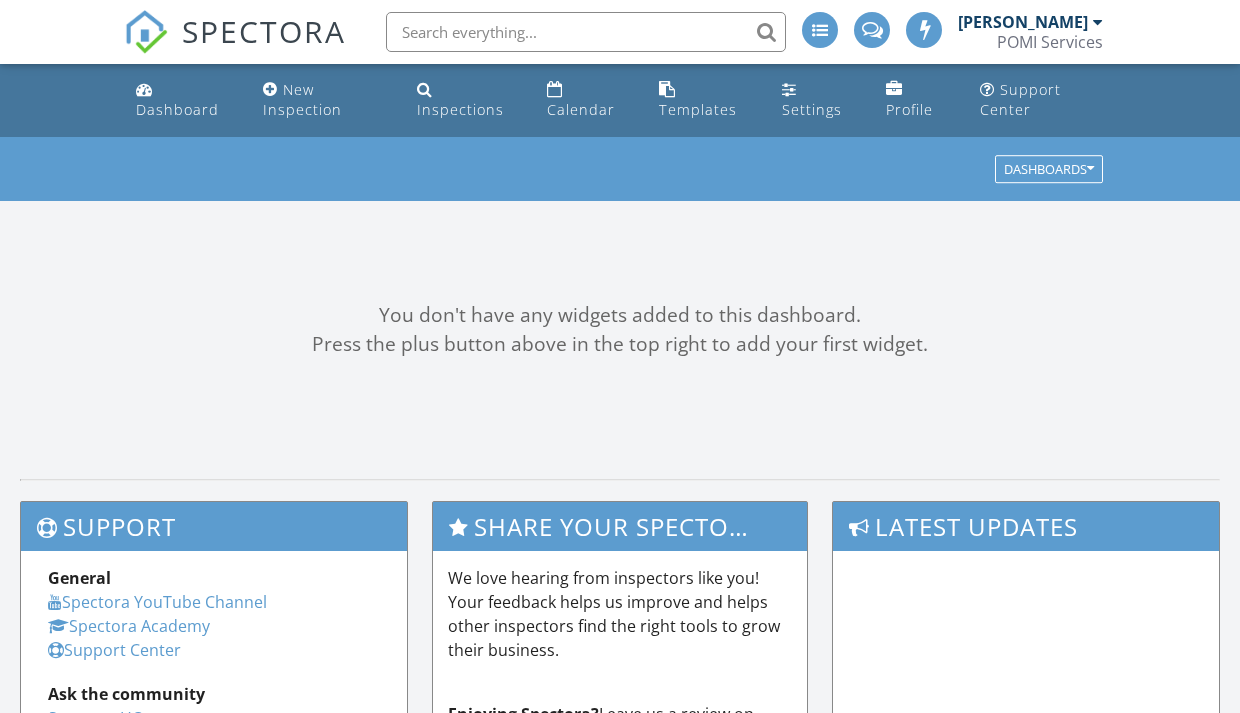 scroll, scrollTop: 0, scrollLeft: 0, axis: both 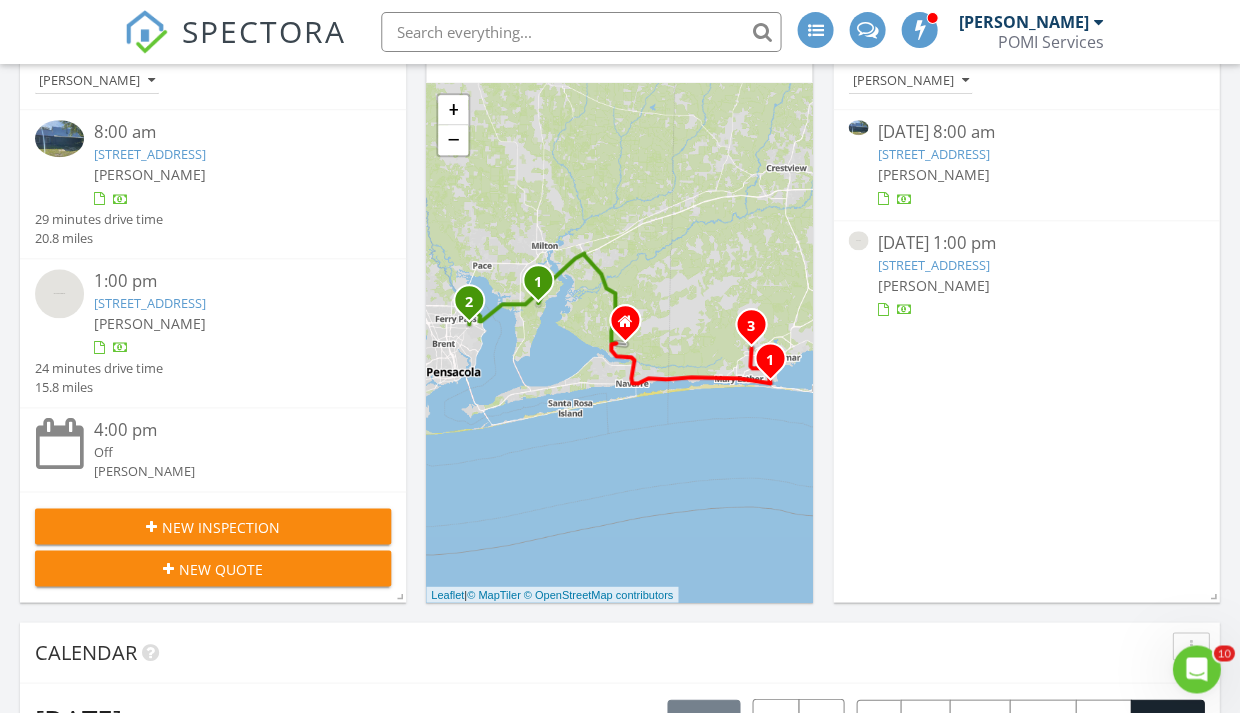 click on "[PERSON_NAME]" at bounding box center (227, 174) 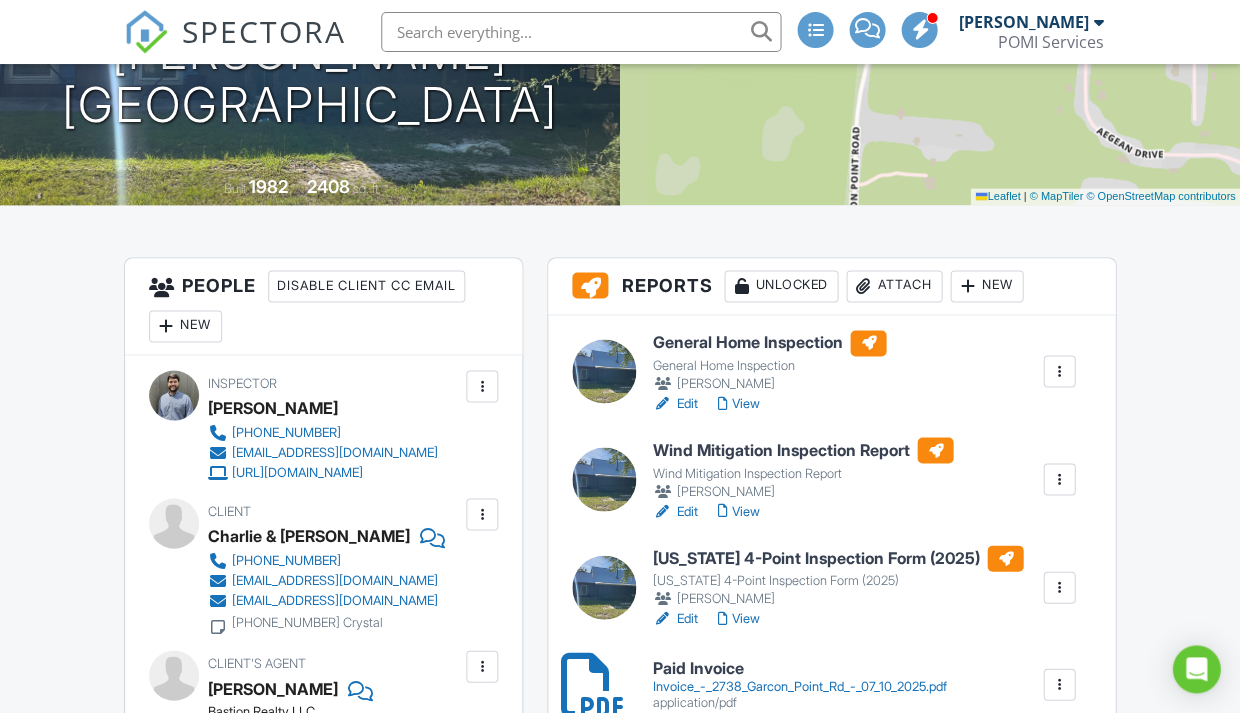 scroll, scrollTop: 373, scrollLeft: 0, axis: vertical 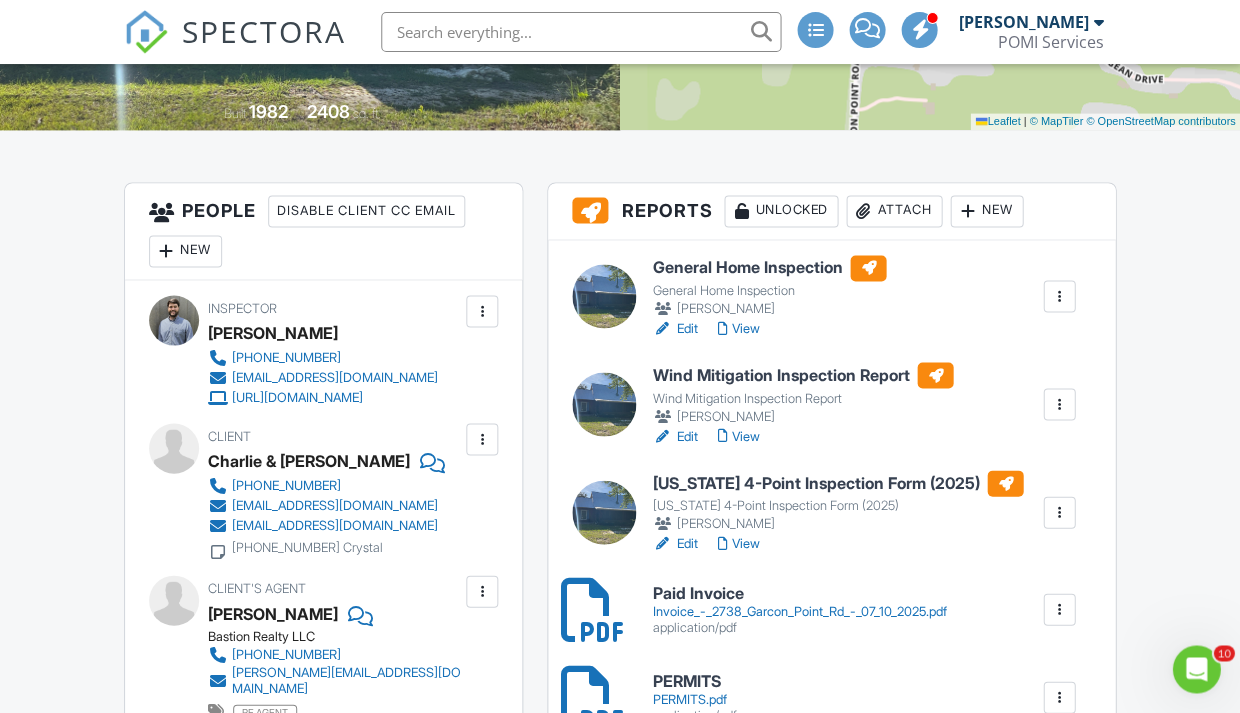 click on "Wind Mitigation Inspection Report" at bounding box center (802, 375) 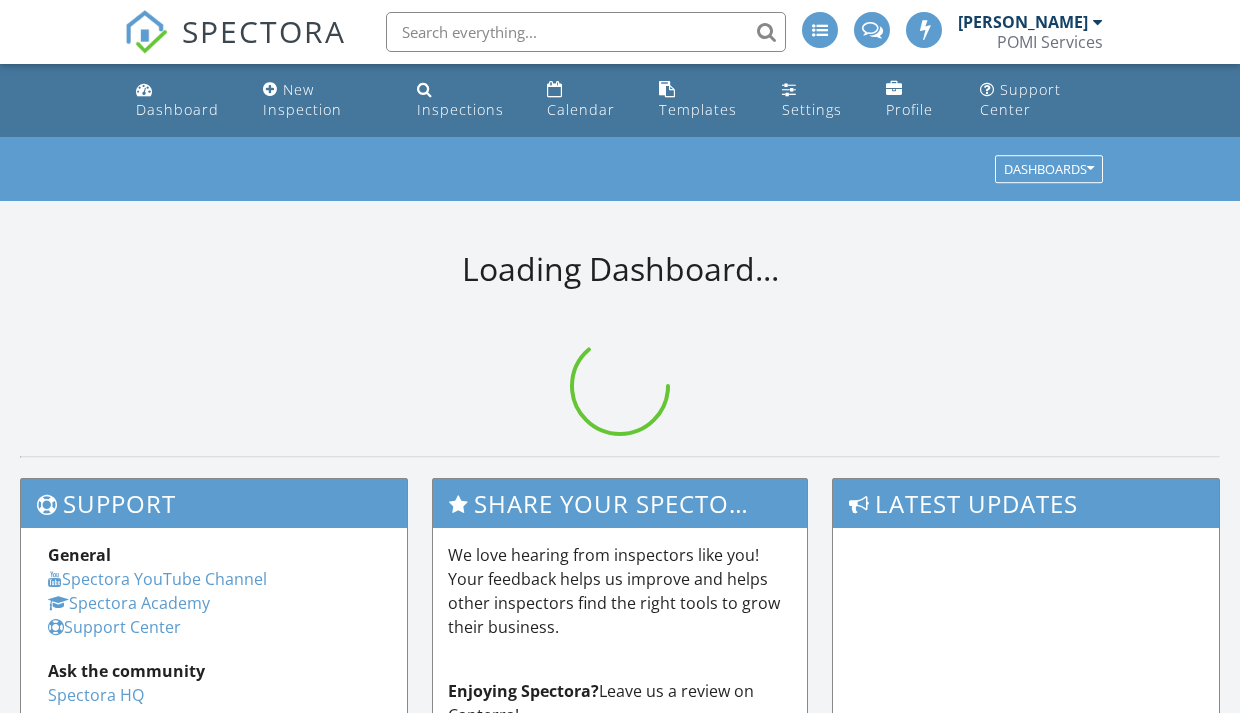 scroll, scrollTop: 0, scrollLeft: 0, axis: both 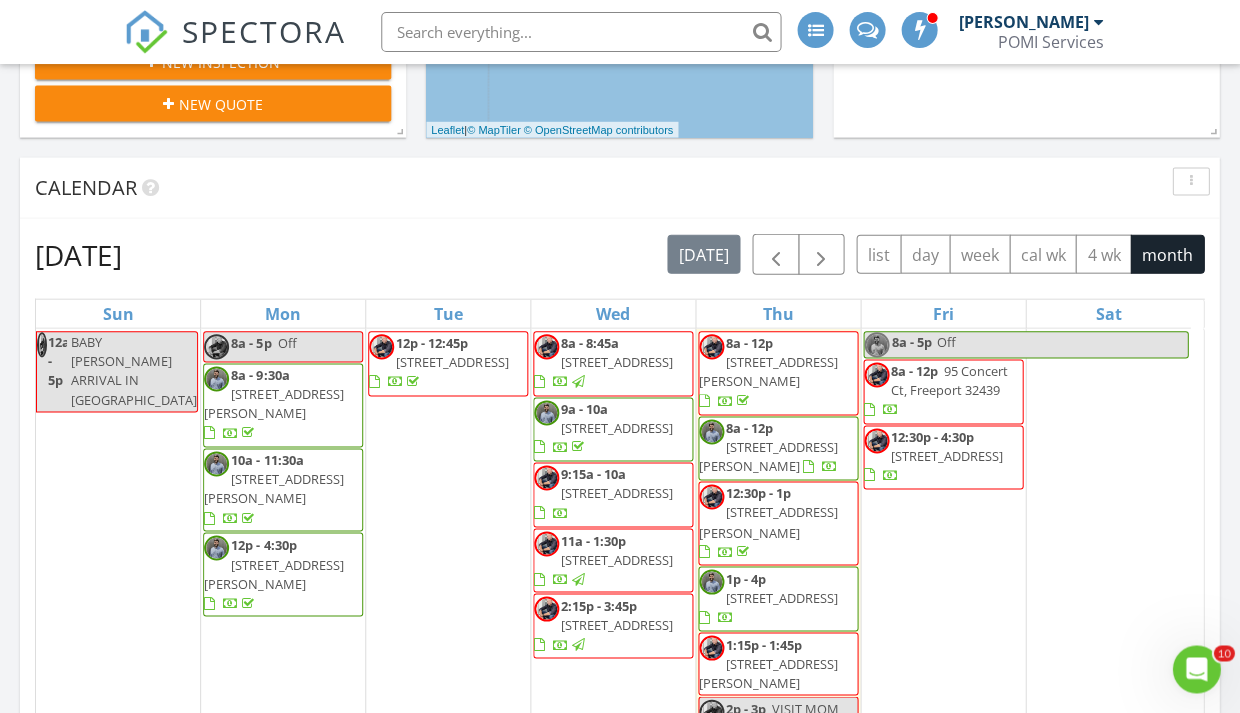 click on "8a - 12p
2738 Garcon Point Rd, Milton 32583" at bounding box center (778, 448) 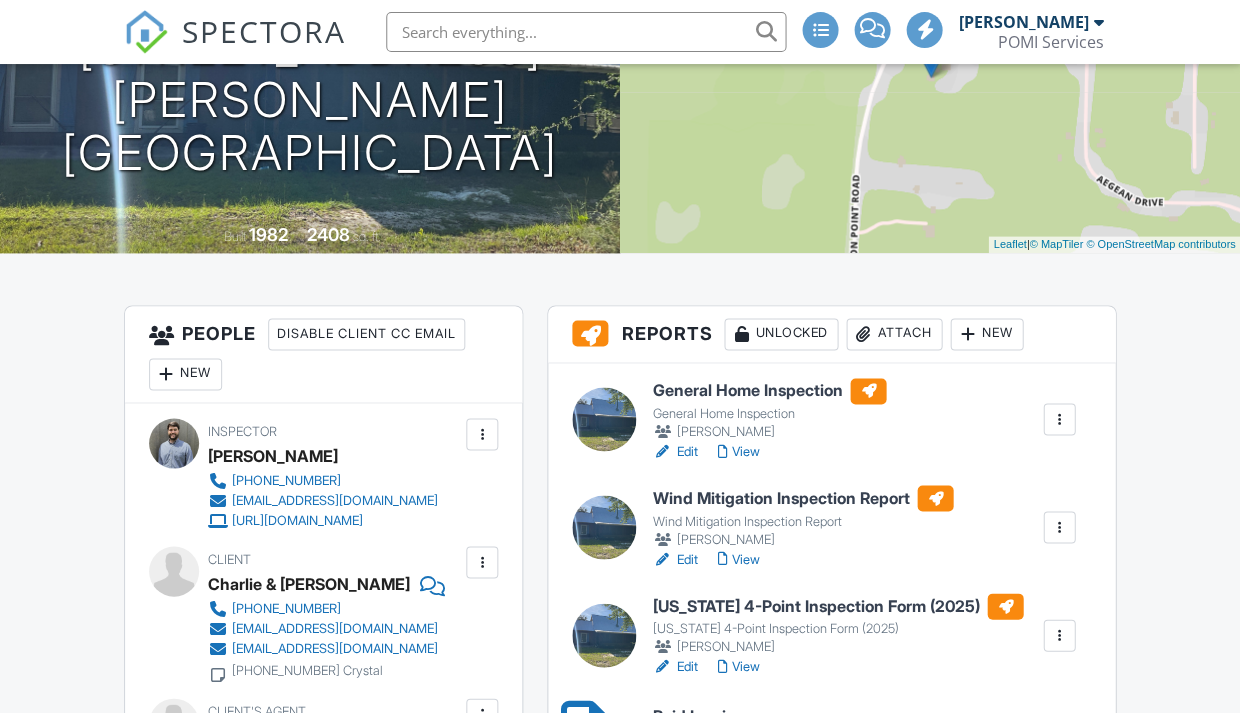 scroll, scrollTop: 303, scrollLeft: 0, axis: vertical 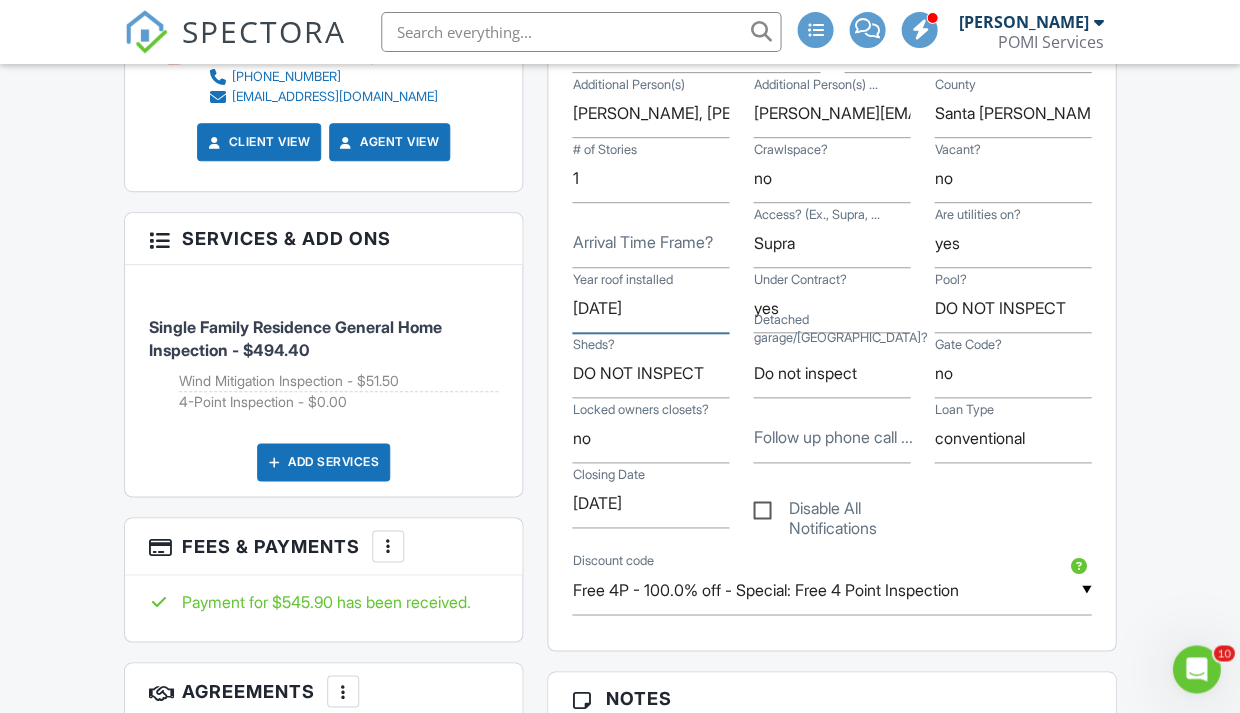 drag, startPoint x: 660, startPoint y: 300, endPoint x: 530, endPoint y: 300, distance: 130 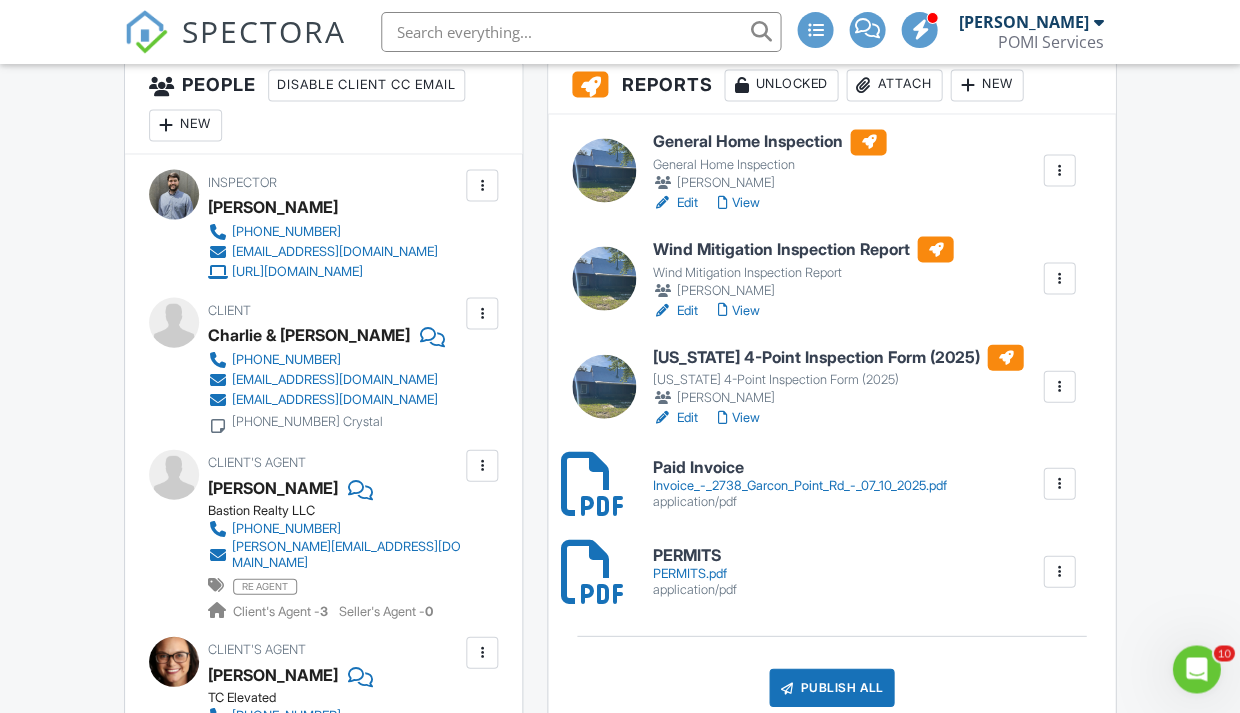 scroll, scrollTop: 546, scrollLeft: 0, axis: vertical 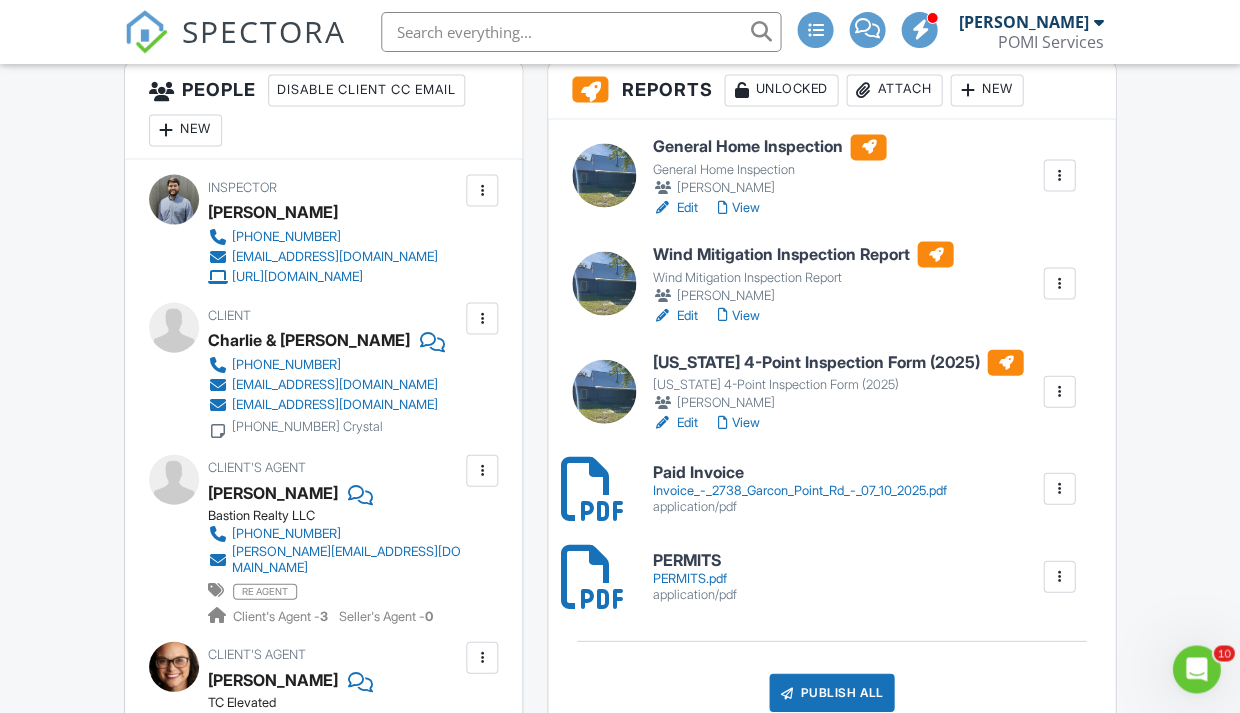 click on "Wind Mitigation Inspection Report" at bounding box center (802, 254) 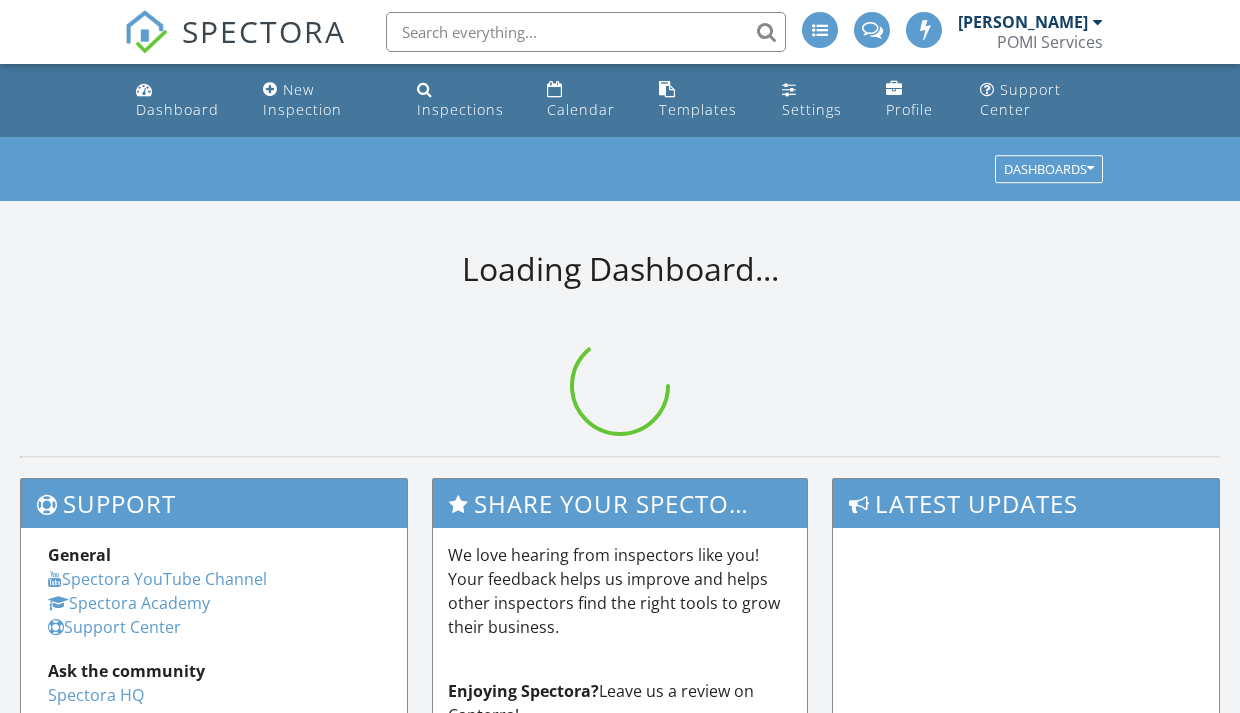 scroll, scrollTop: 0, scrollLeft: 0, axis: both 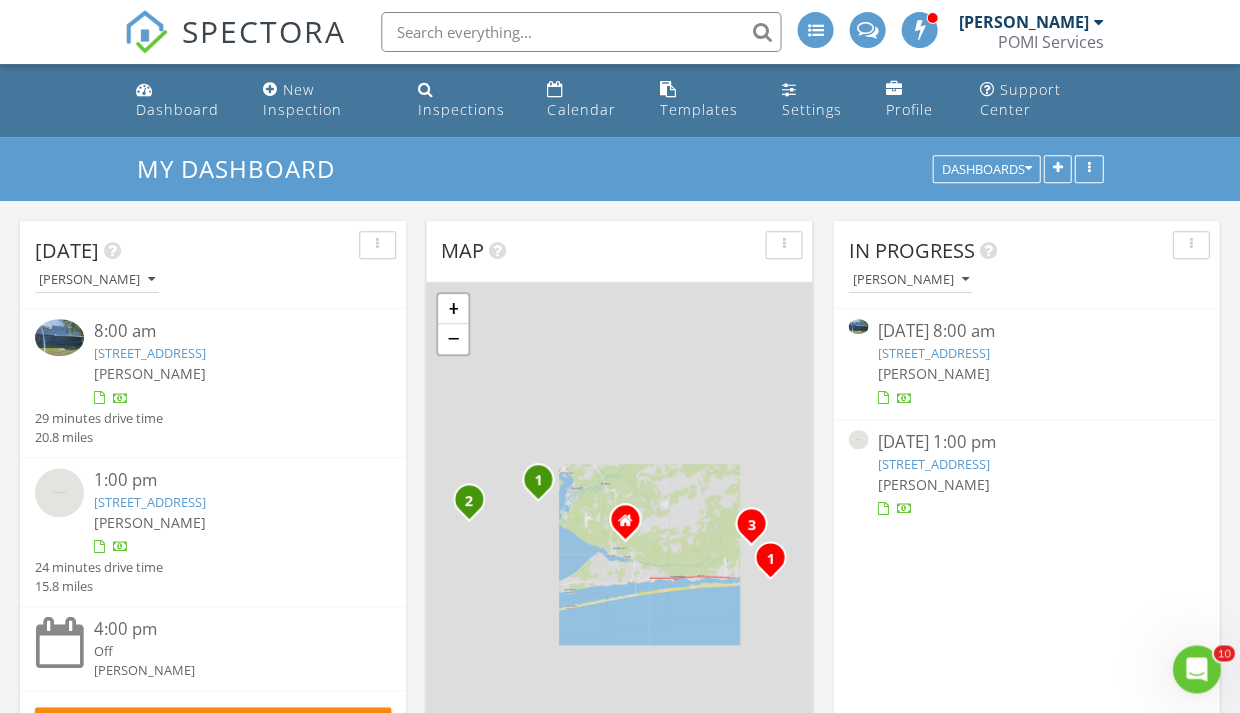 click on "[STREET_ADDRESS]" at bounding box center [150, 353] 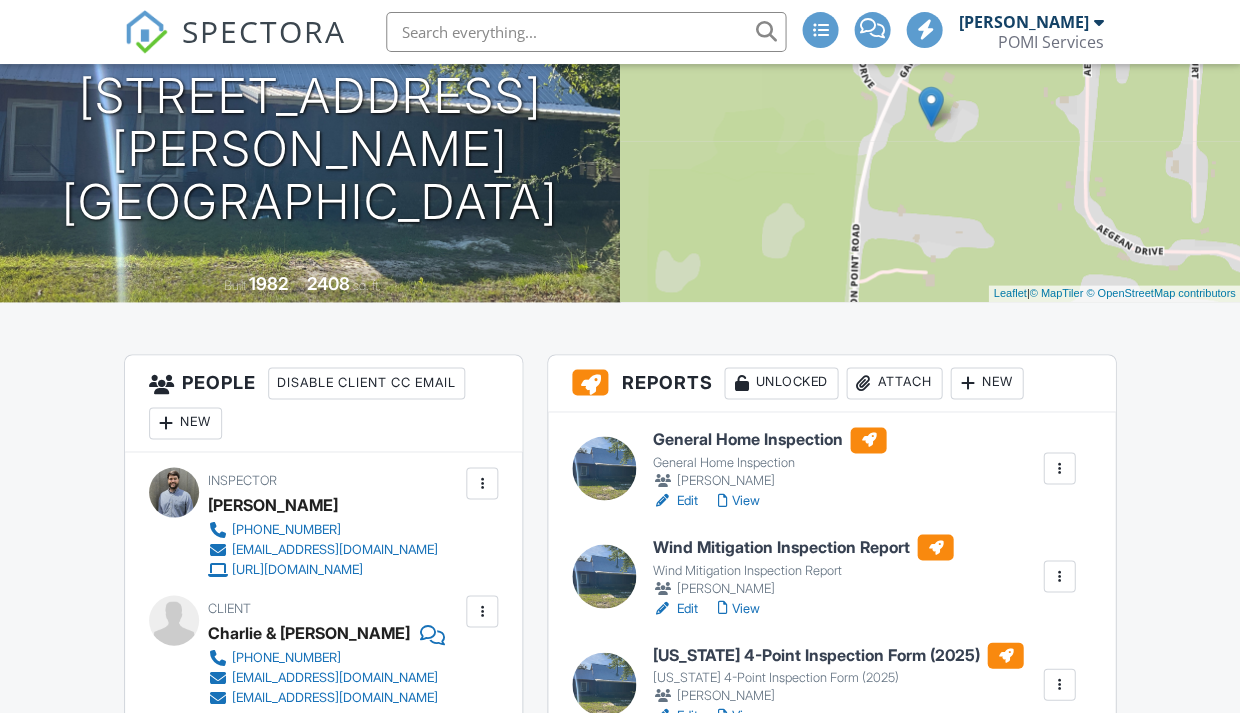 scroll, scrollTop: 0, scrollLeft: 0, axis: both 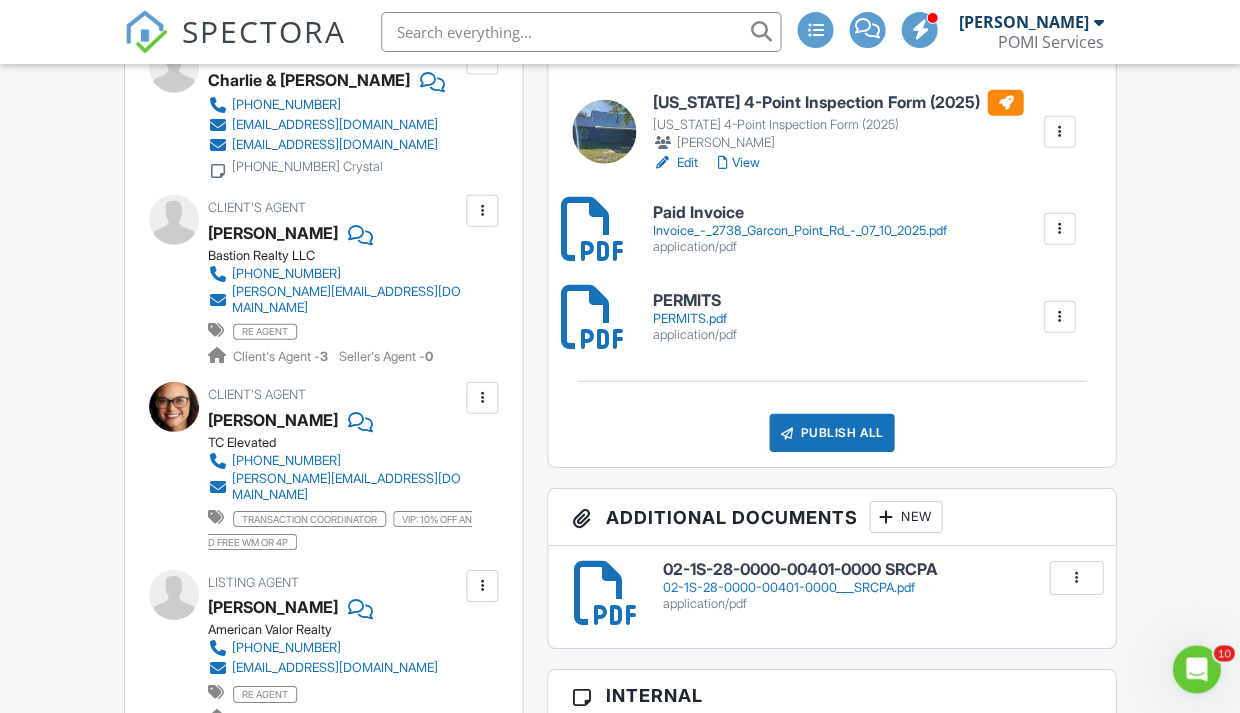click on "02-1S-28-0000-00401-0000   SRCPA" at bounding box center (877, 570) 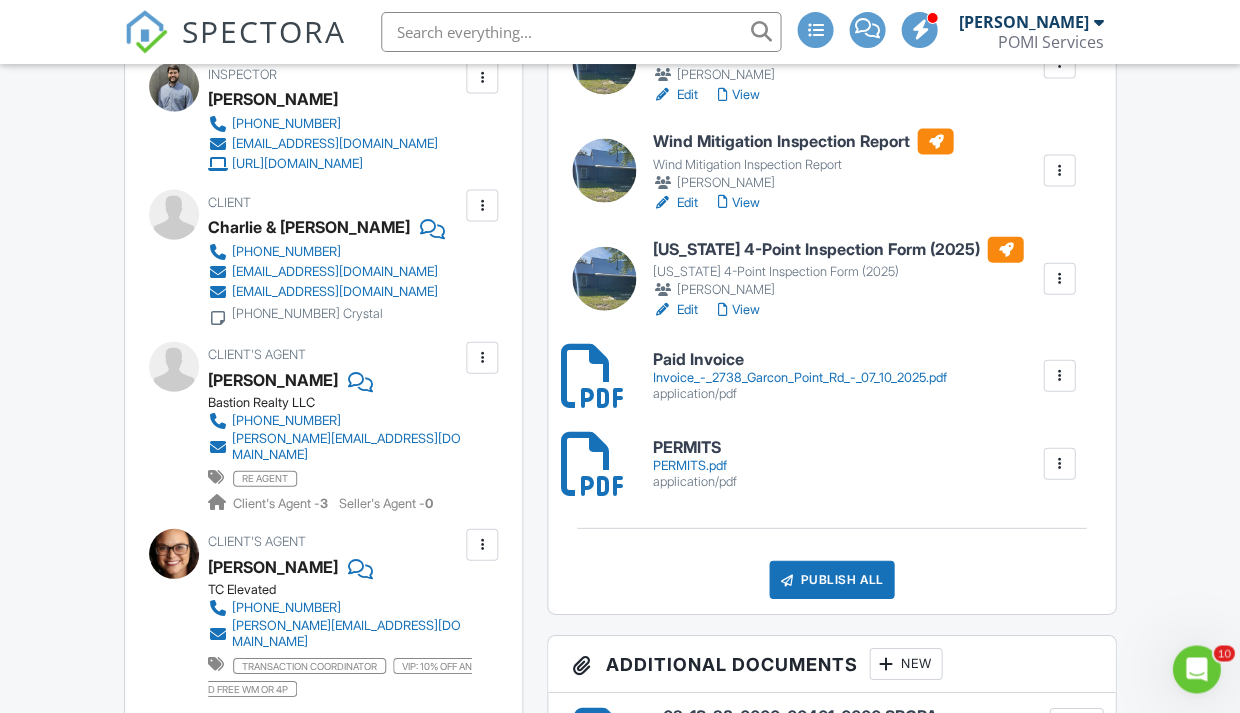 click on "Wind Mitigation Inspection Report" at bounding box center [802, 141] 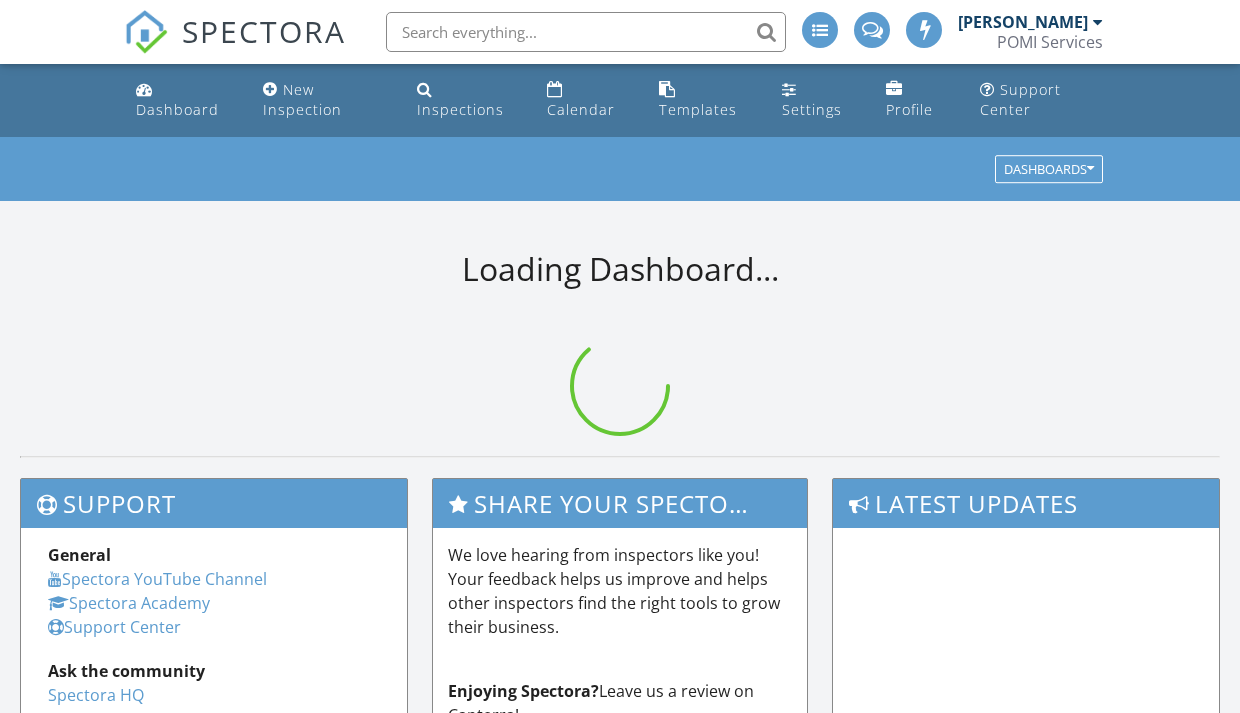 scroll, scrollTop: 0, scrollLeft: 0, axis: both 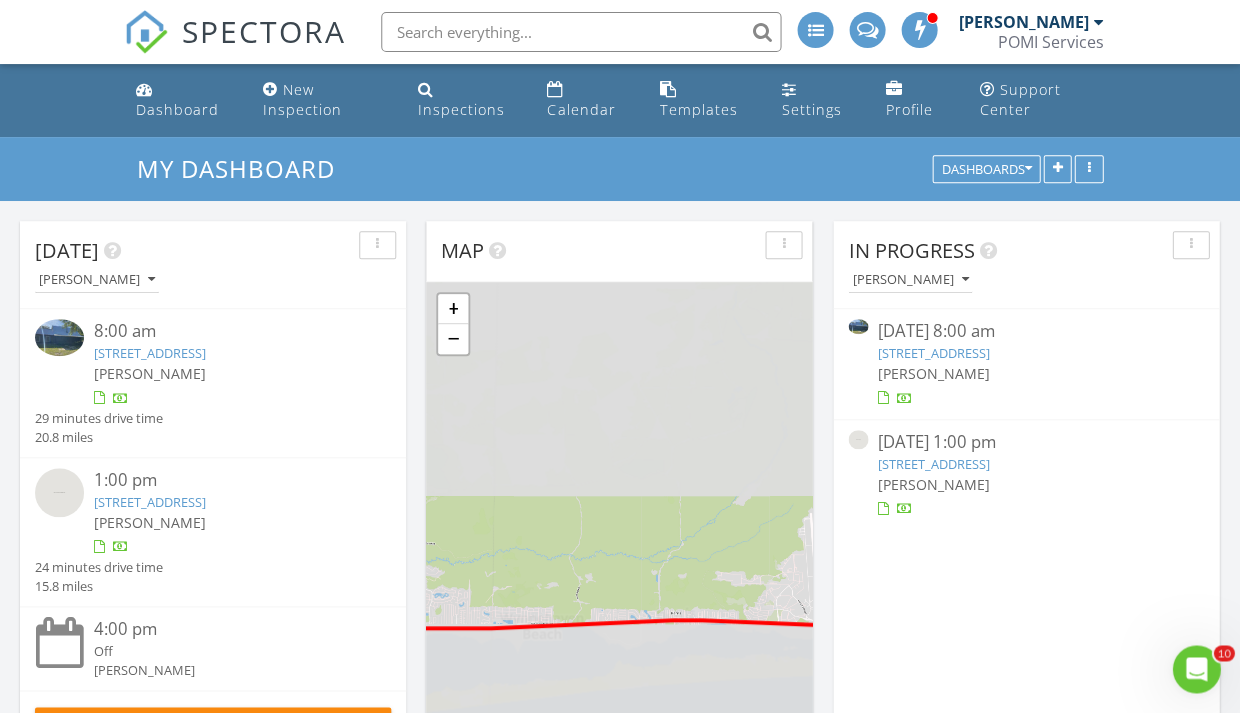 click on "2738 Garcon Point Rd, Milton, FL 32583" at bounding box center [150, 353] 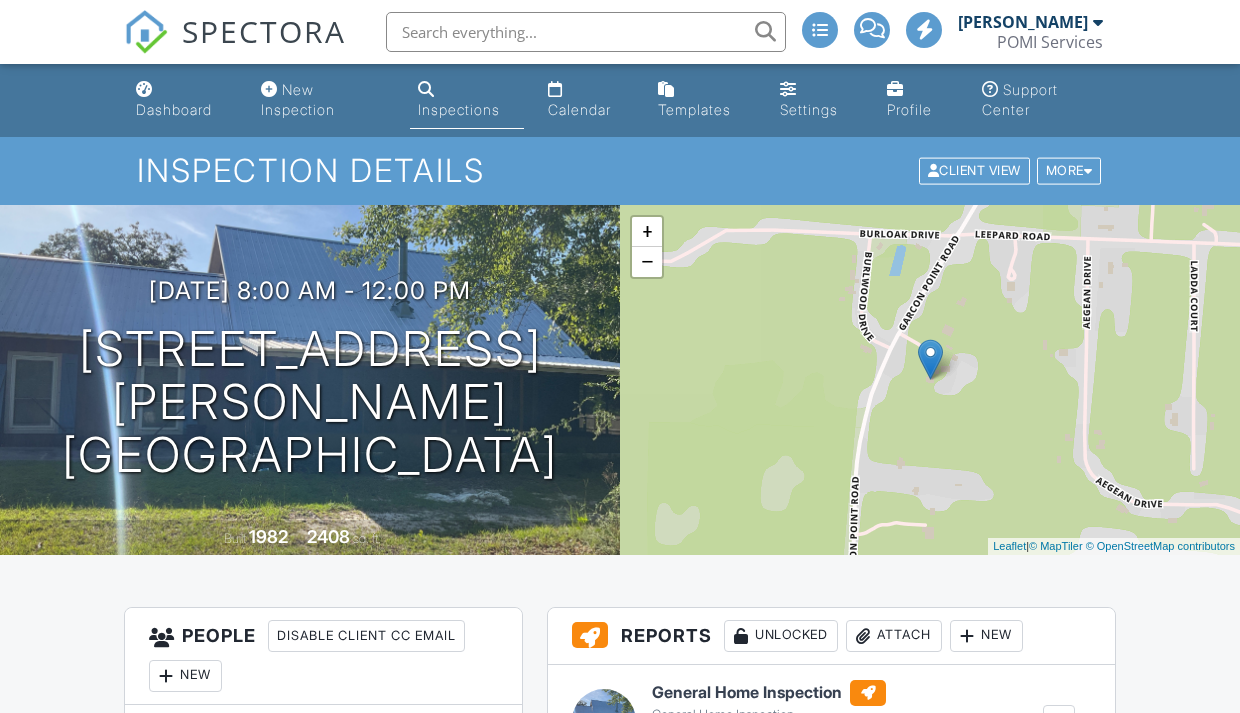 scroll, scrollTop: 320, scrollLeft: 0, axis: vertical 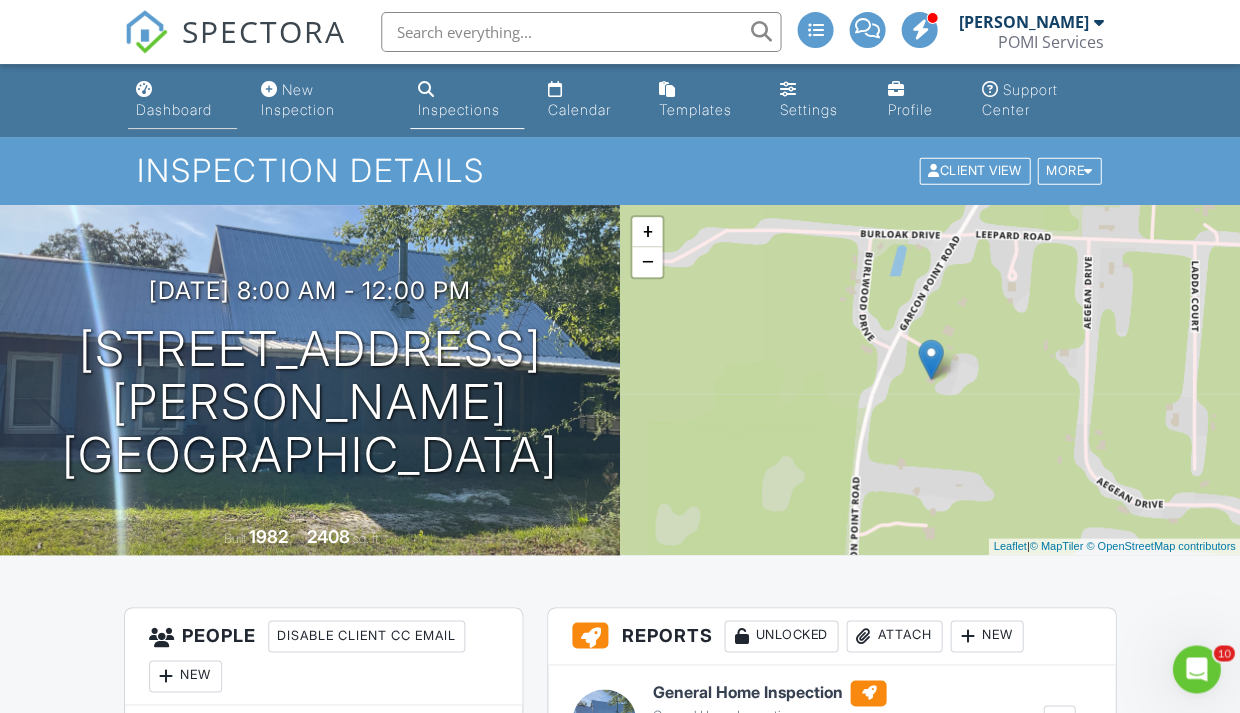 click on "Dashboard" at bounding box center [174, 109] 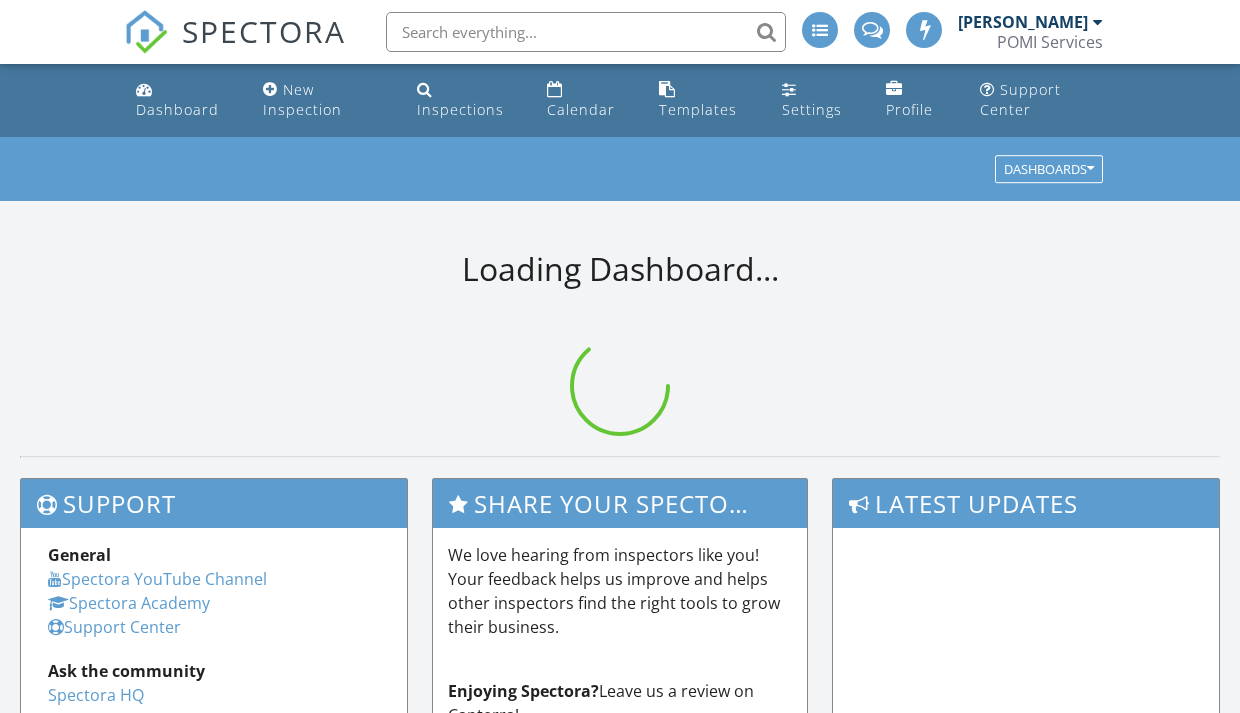 scroll, scrollTop: 0, scrollLeft: 0, axis: both 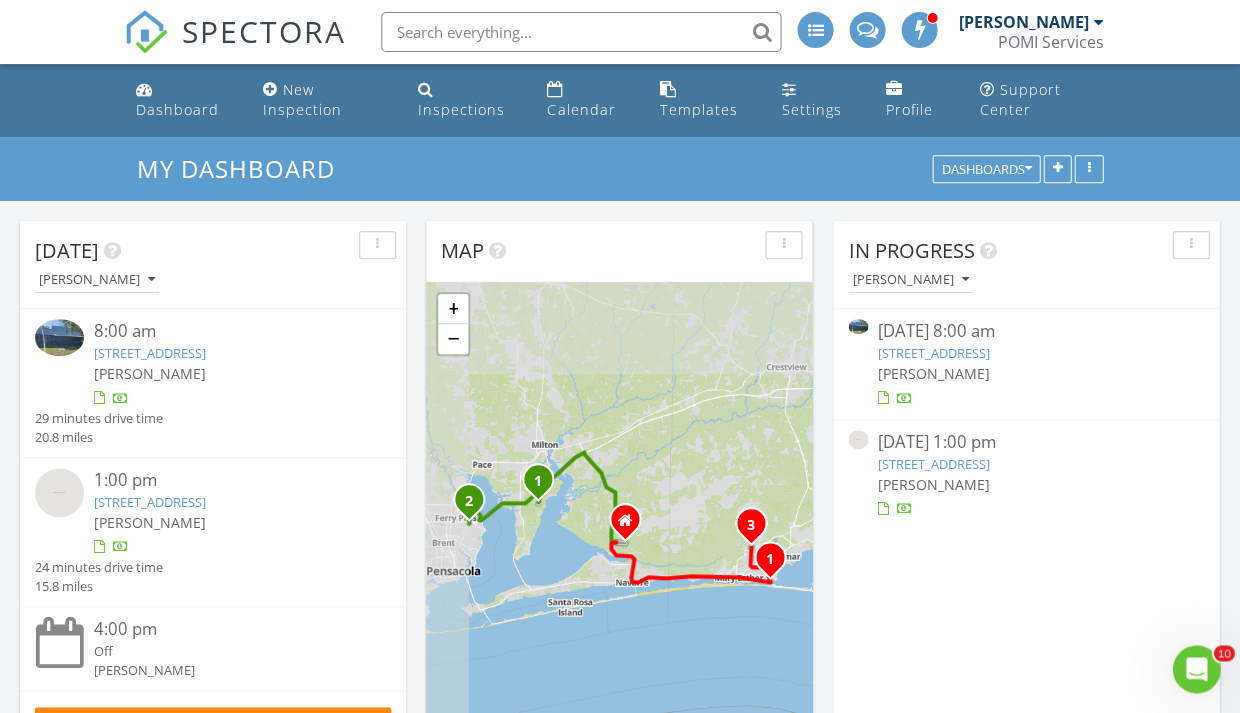 click on "[STREET_ADDRESS]" at bounding box center [150, 353] 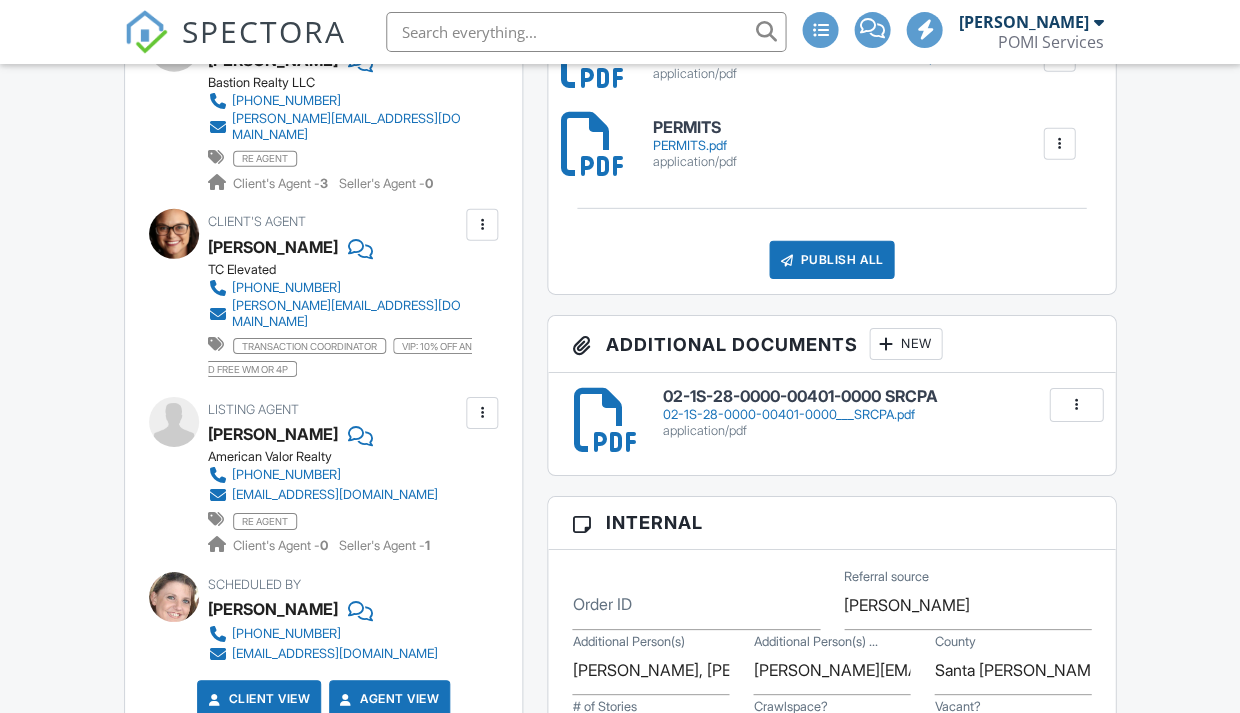 scroll, scrollTop: 979, scrollLeft: 0, axis: vertical 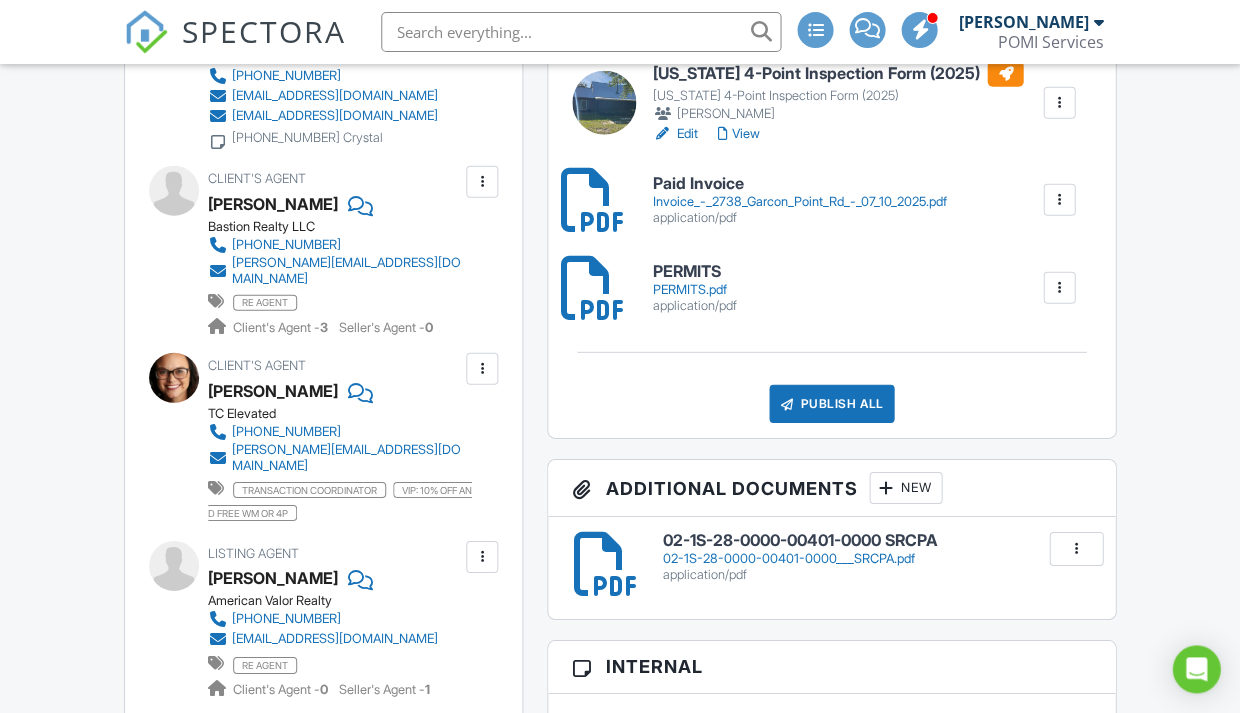 click on "Publish All" at bounding box center [831, 404] 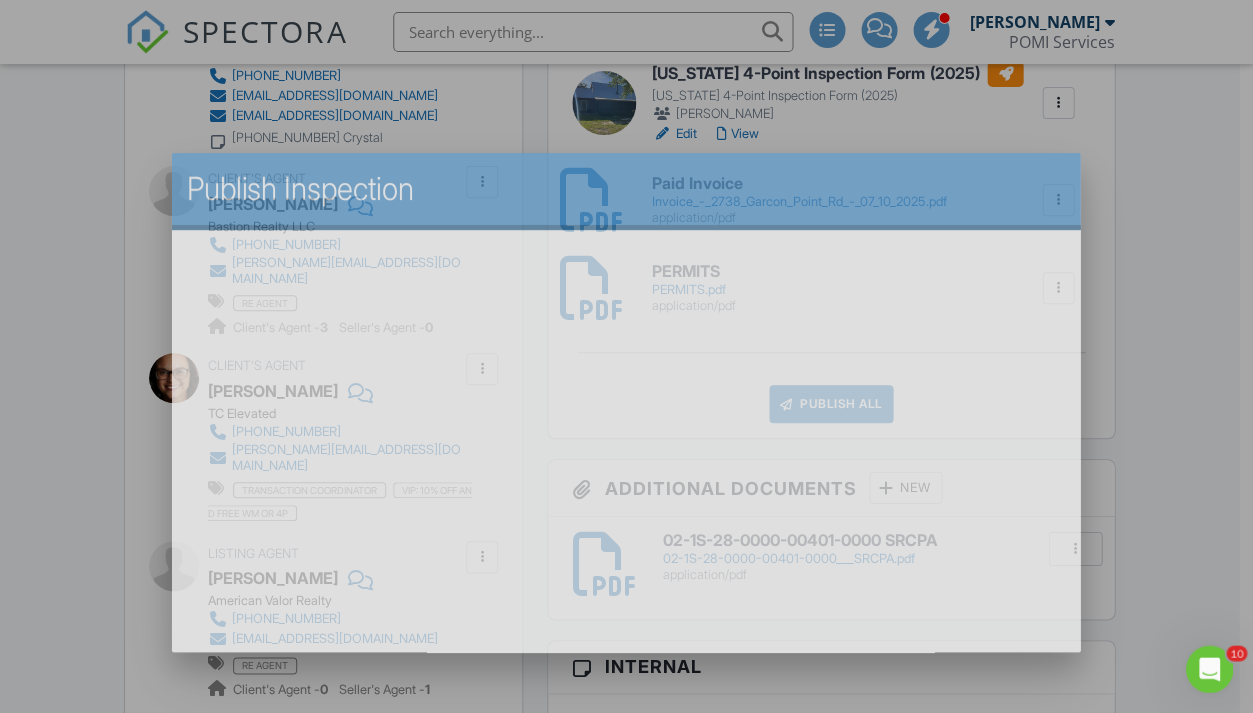 scroll, scrollTop: 0, scrollLeft: 0, axis: both 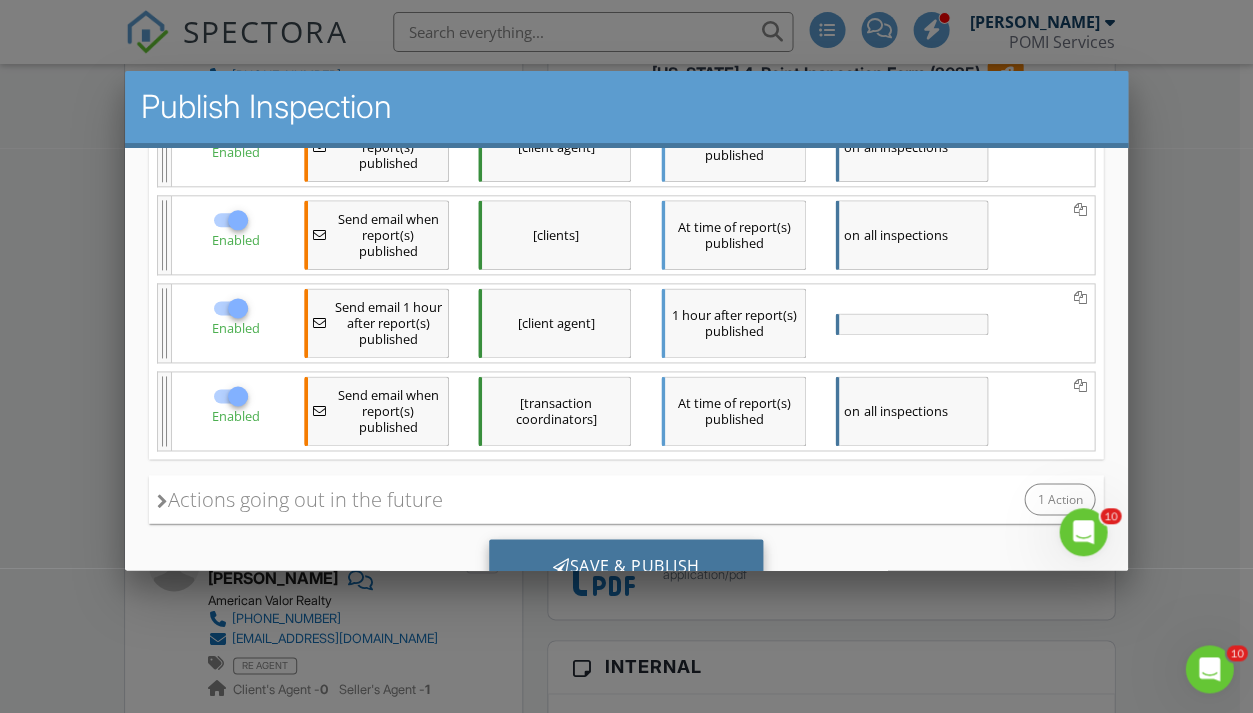 click at bounding box center (561, 565) 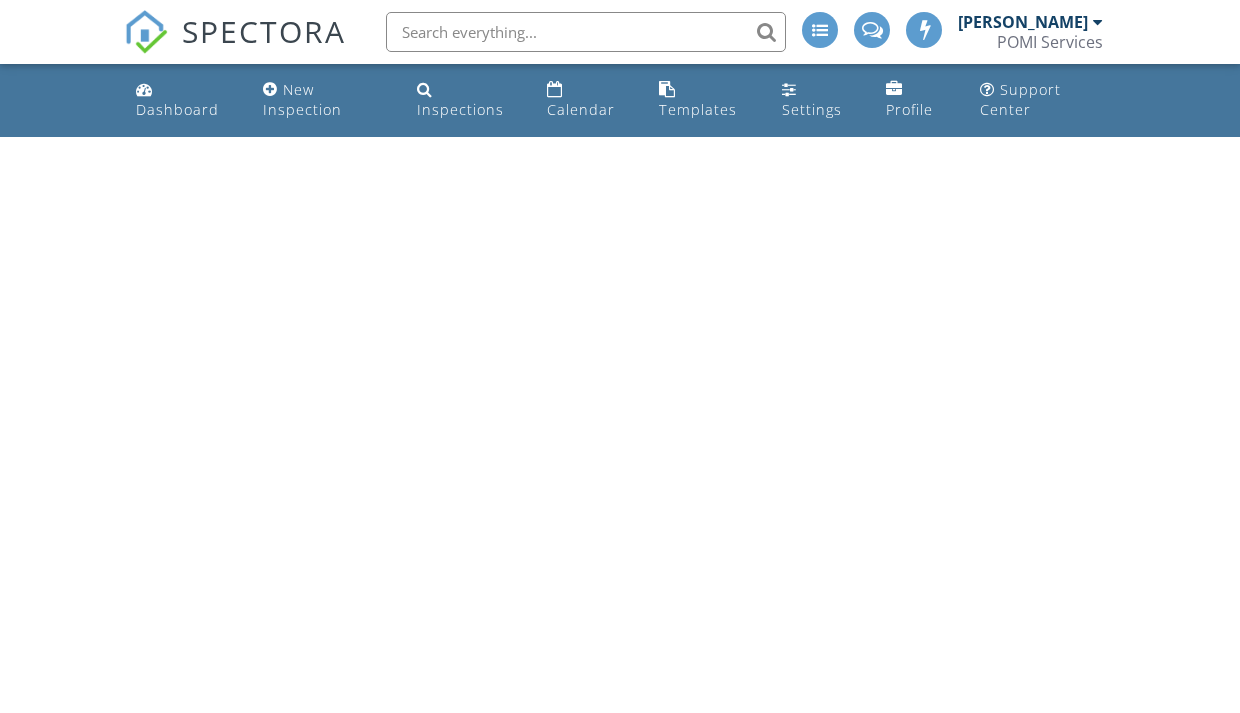 scroll, scrollTop: 0, scrollLeft: 0, axis: both 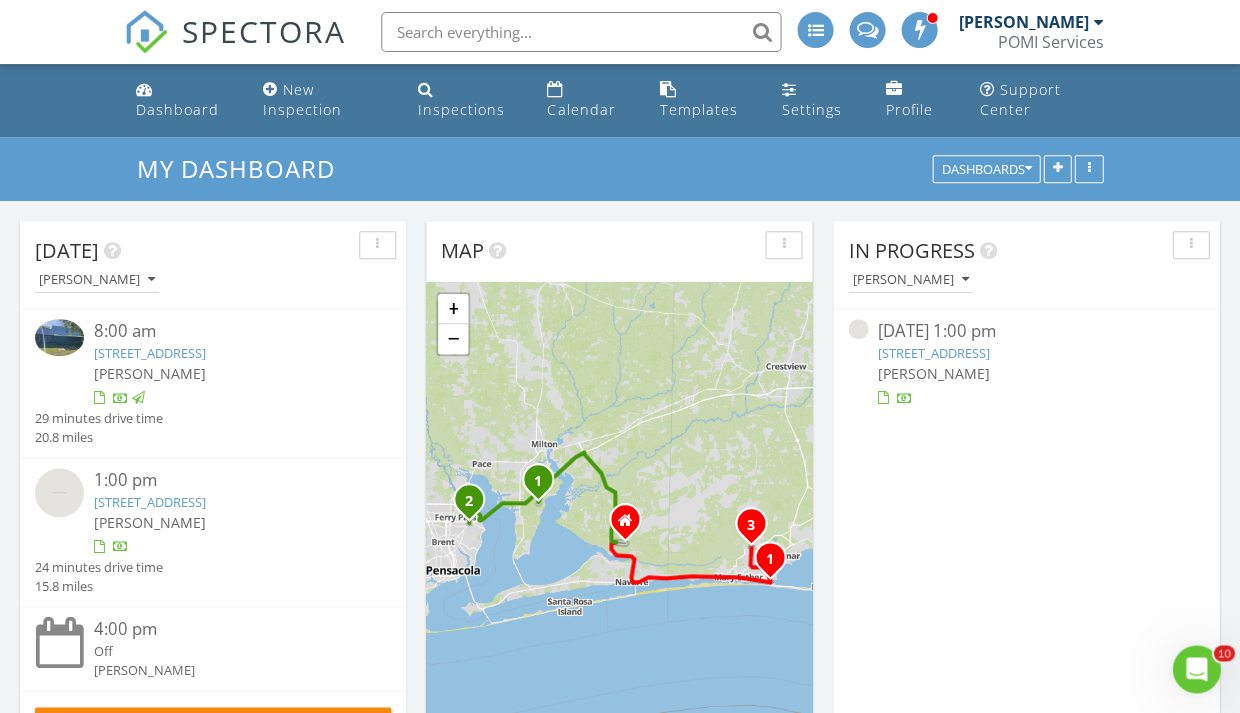 click on "7171 N 9th Ave G-03, Pensacola, FL 32504" at bounding box center (150, 502) 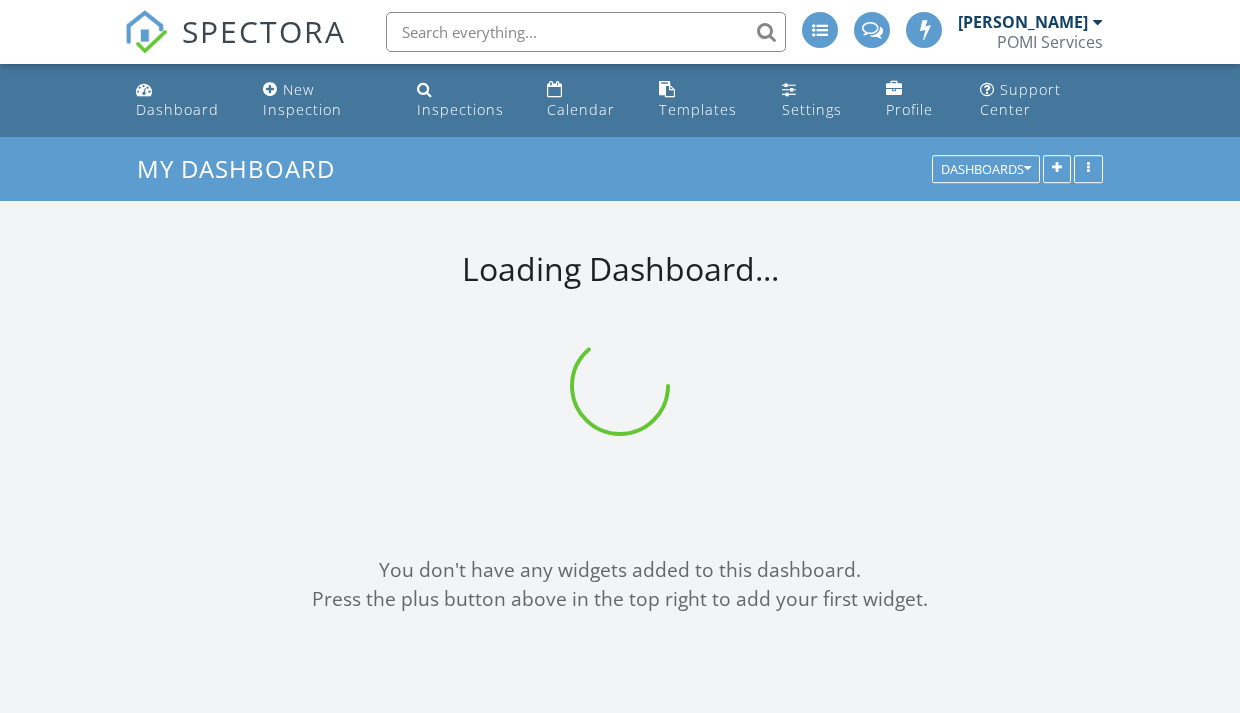 scroll, scrollTop: 0, scrollLeft: 0, axis: both 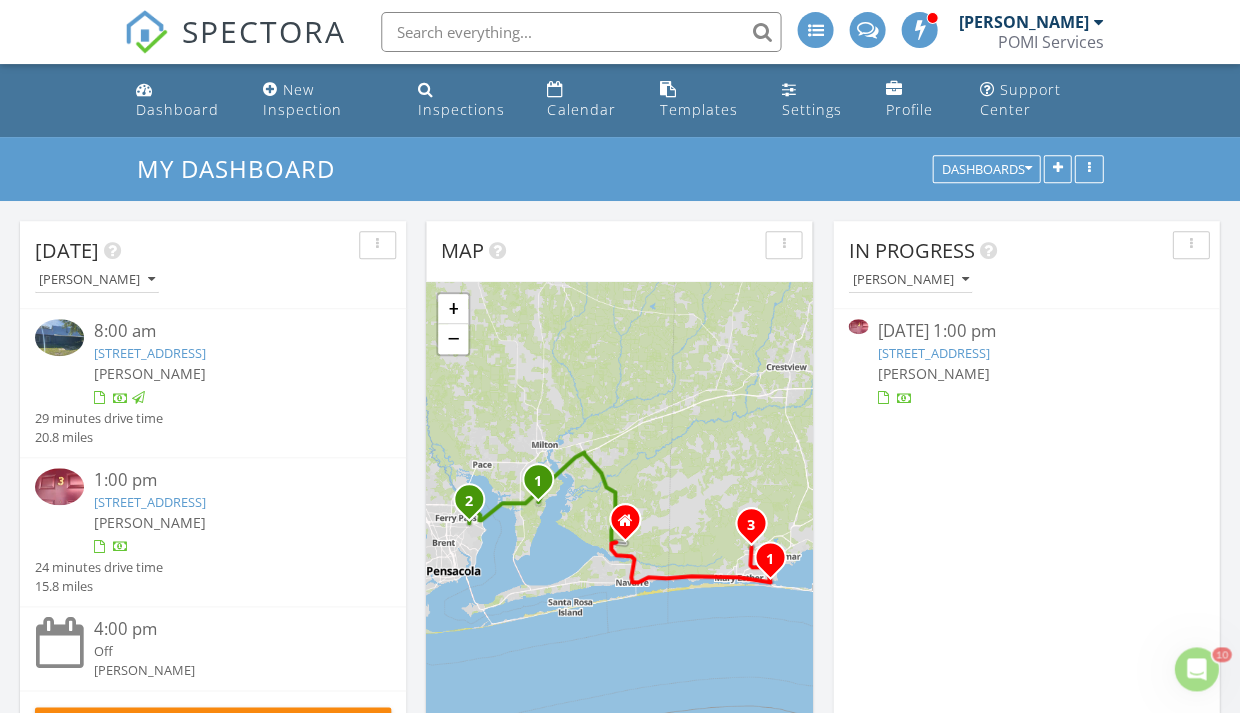 click on "[STREET_ADDRESS]" at bounding box center (150, 502) 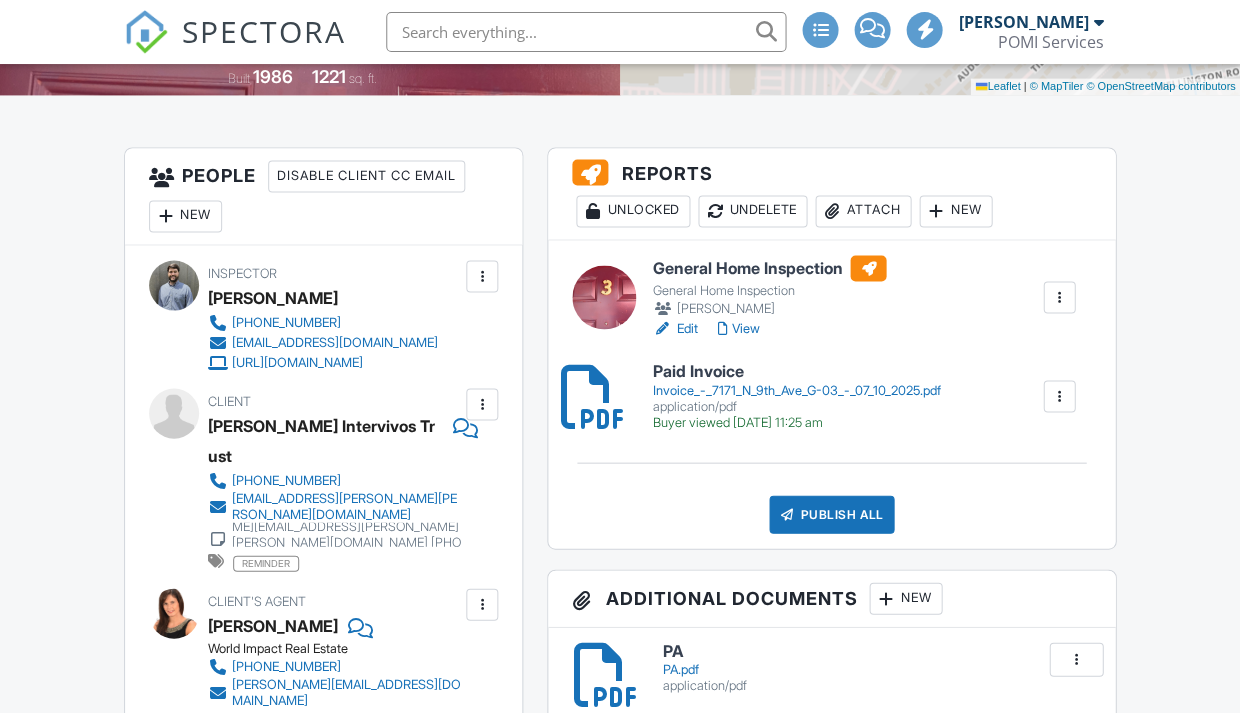 scroll, scrollTop: 460, scrollLeft: 0, axis: vertical 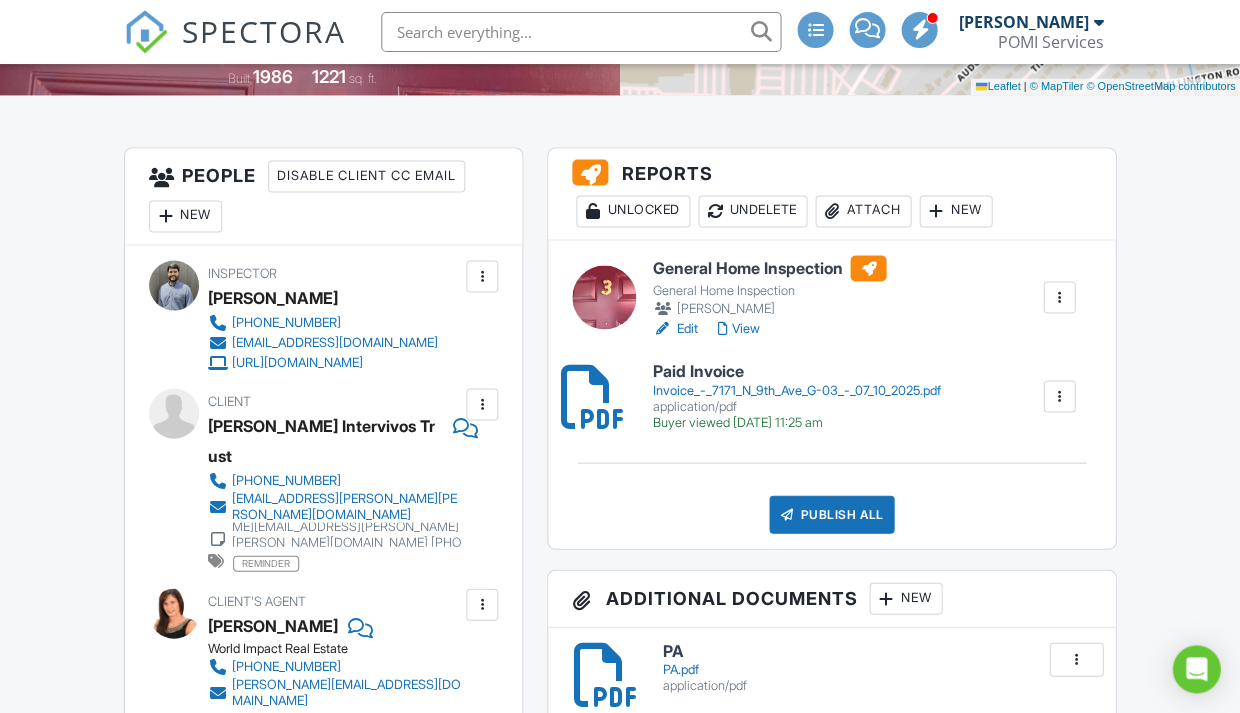 click on "Publish All" at bounding box center [831, 514] 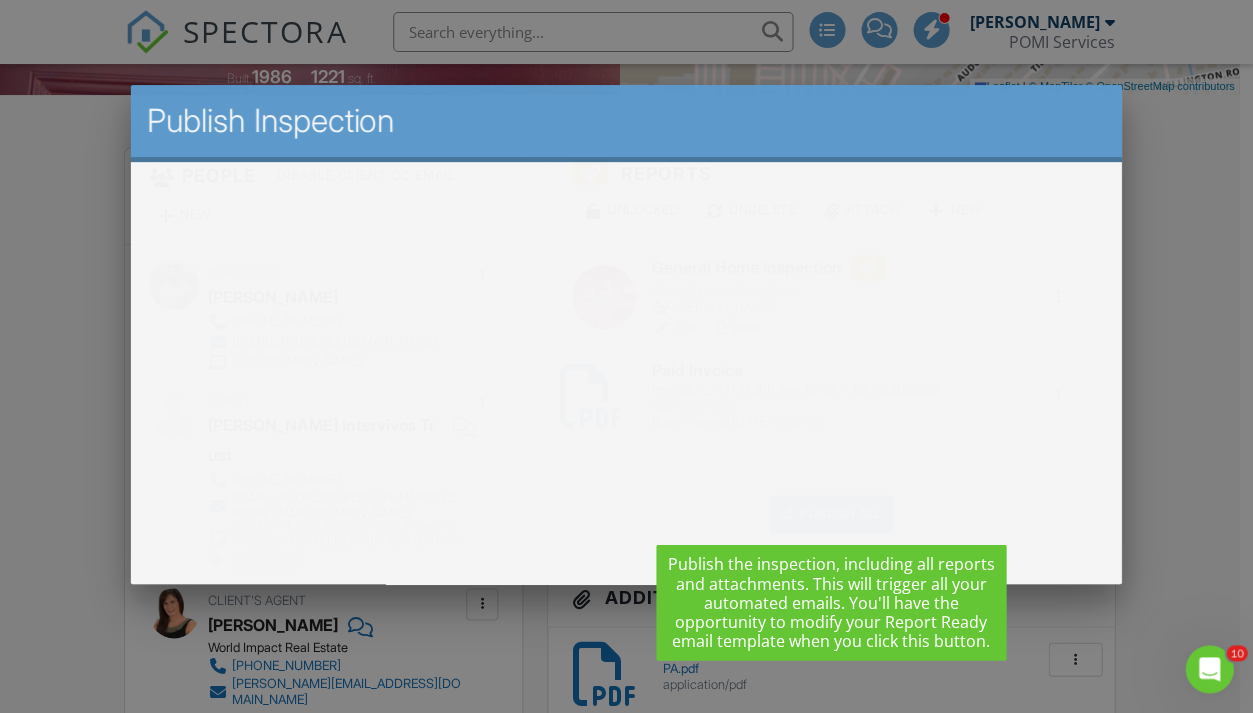 scroll, scrollTop: 0, scrollLeft: 0, axis: both 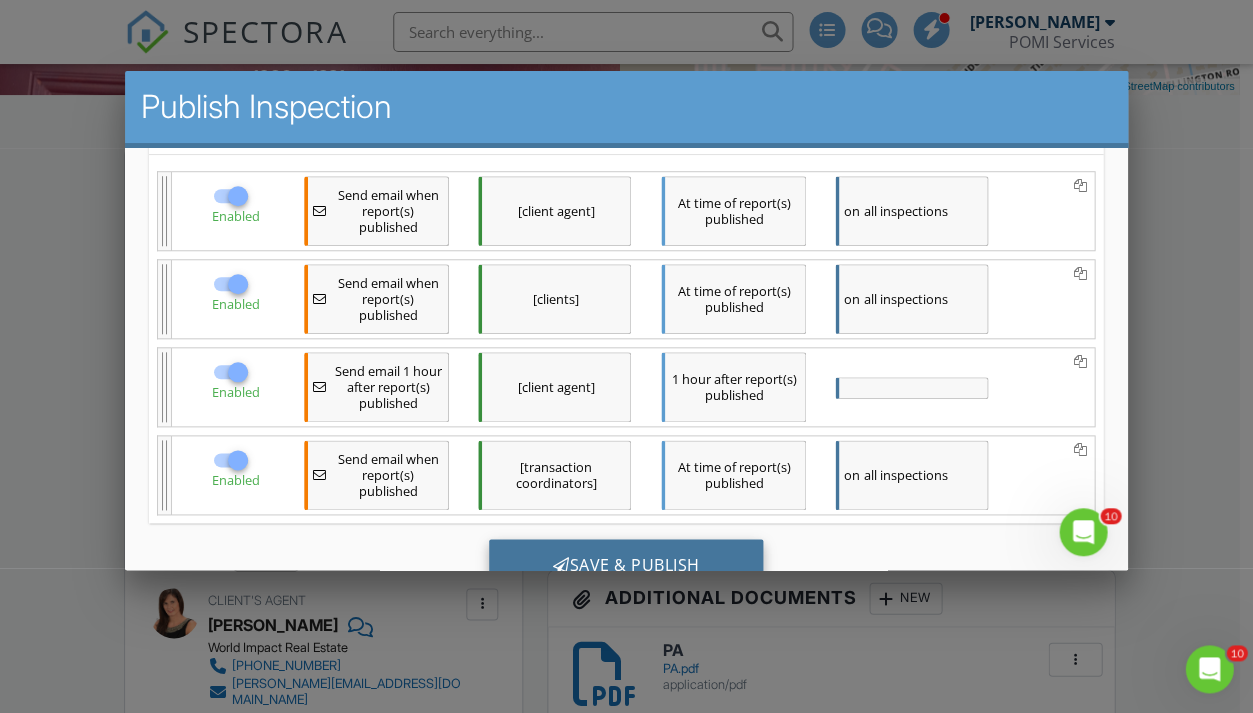click on "Save & Publish" at bounding box center (626, 566) 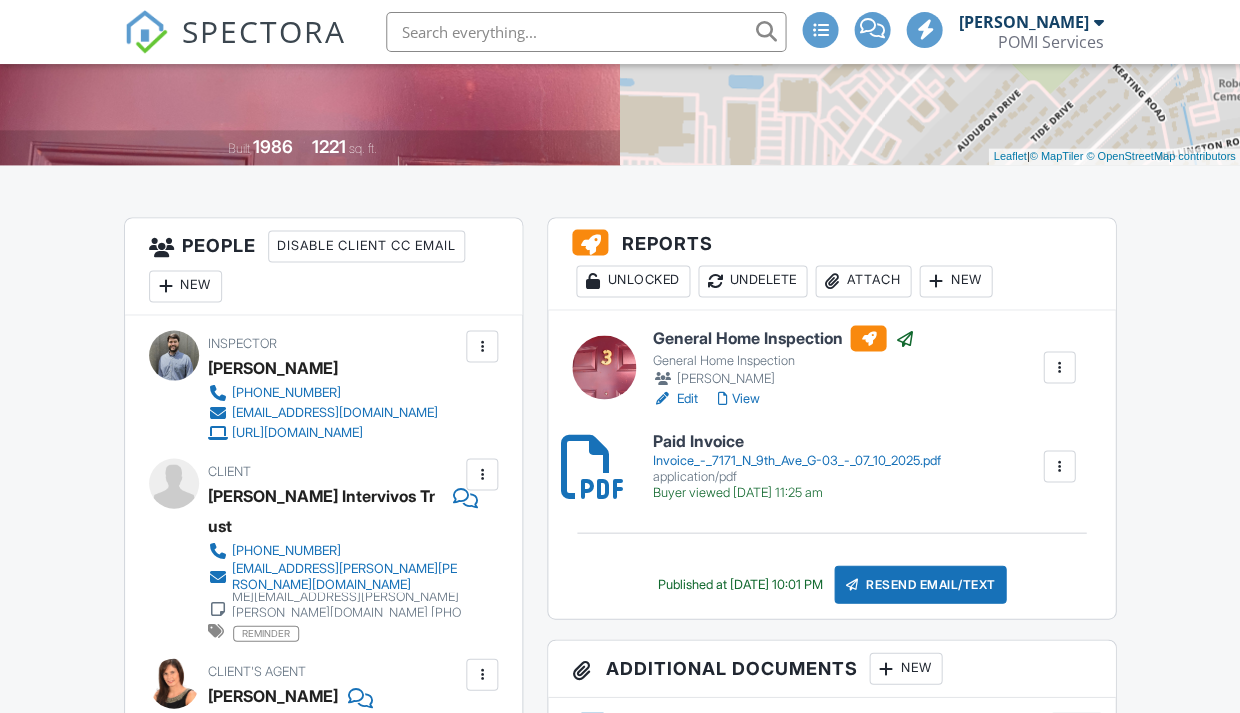 scroll, scrollTop: 873, scrollLeft: 0, axis: vertical 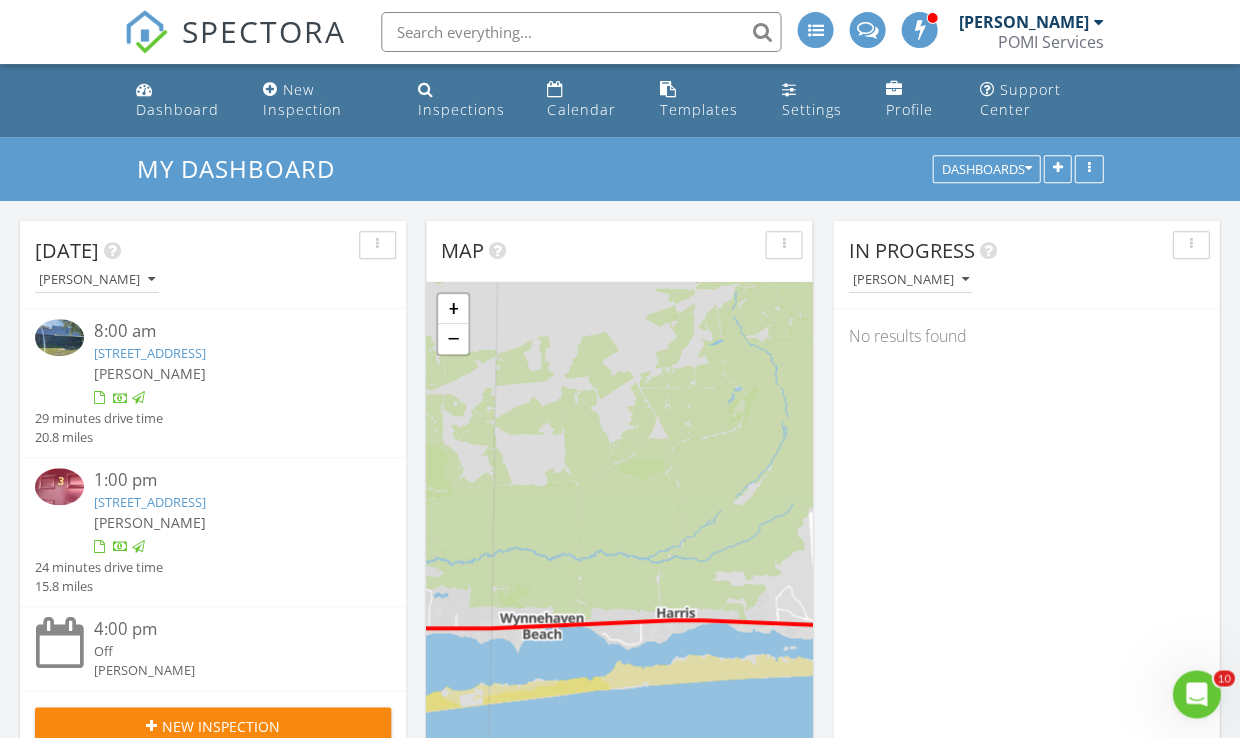 click on "[PERSON_NAME]" at bounding box center (227, 373) 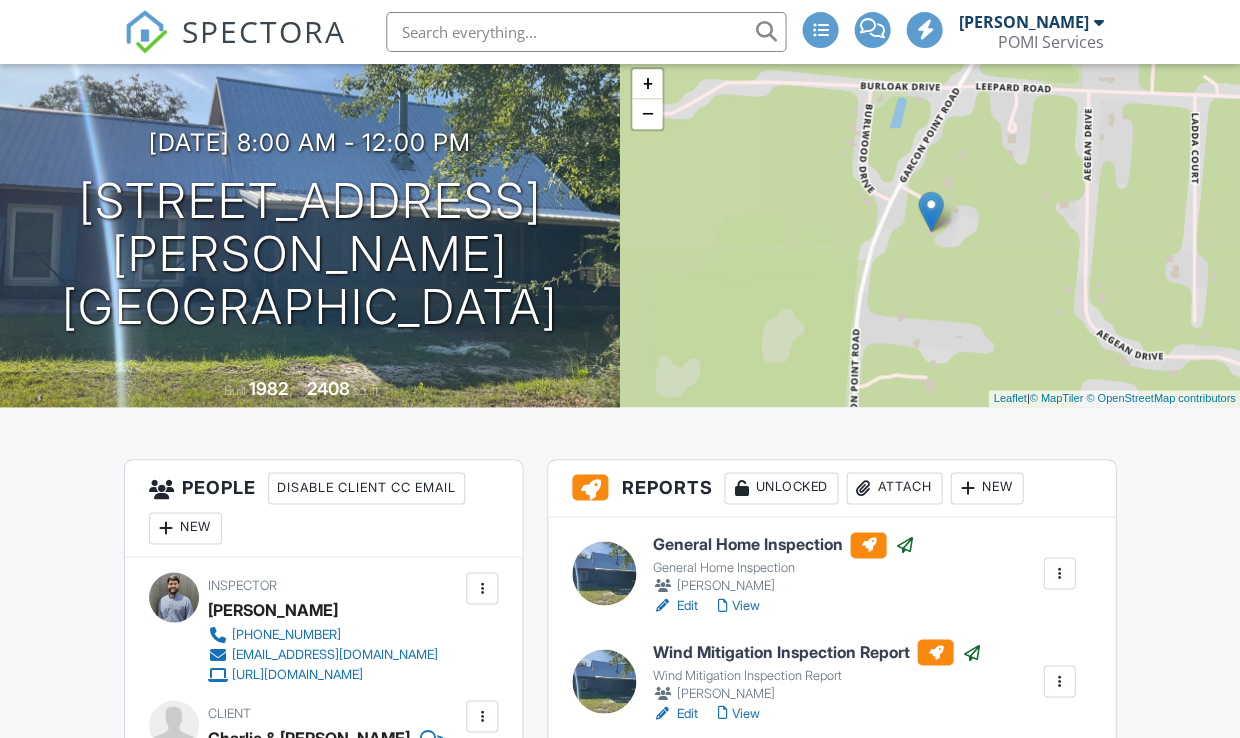 scroll, scrollTop: 149, scrollLeft: 0, axis: vertical 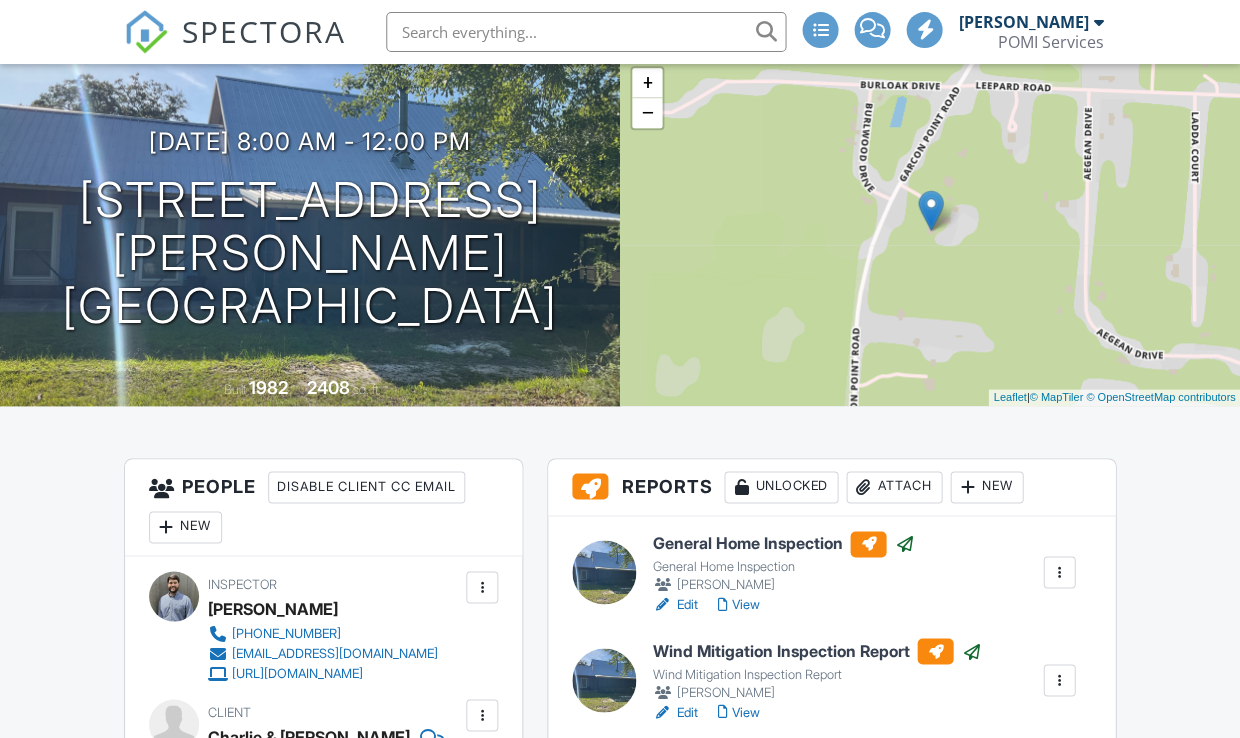 click on "General Home Inspection" at bounding box center [783, 544] 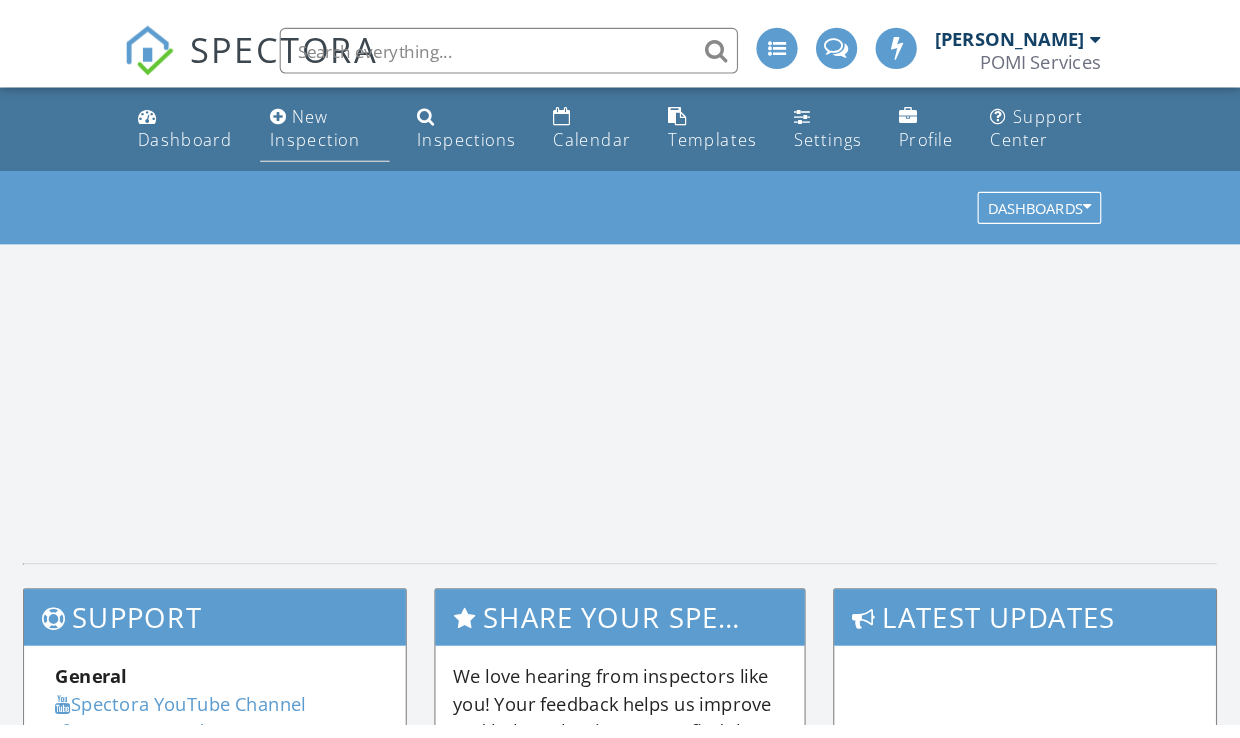 scroll, scrollTop: 0, scrollLeft: 0, axis: both 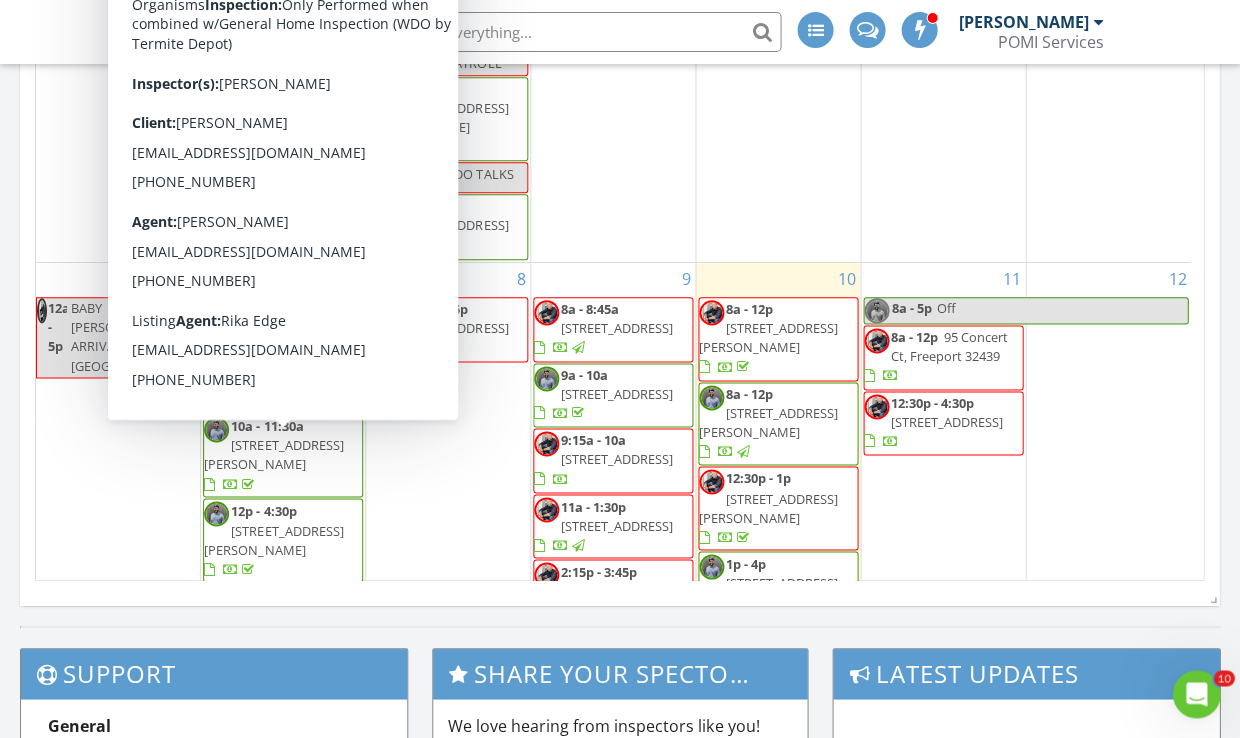 click on "3950 Oakus Dr, Milton 32583" at bounding box center (273, 539) 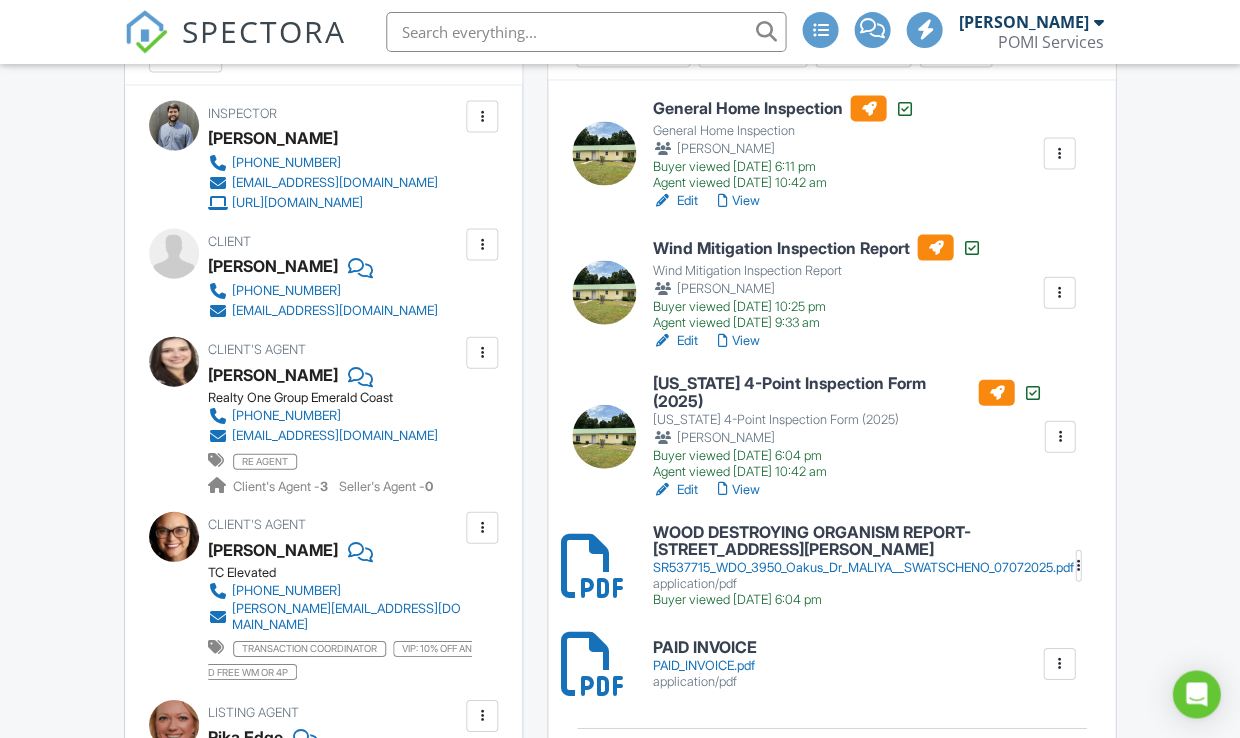 scroll, scrollTop: 620, scrollLeft: 0, axis: vertical 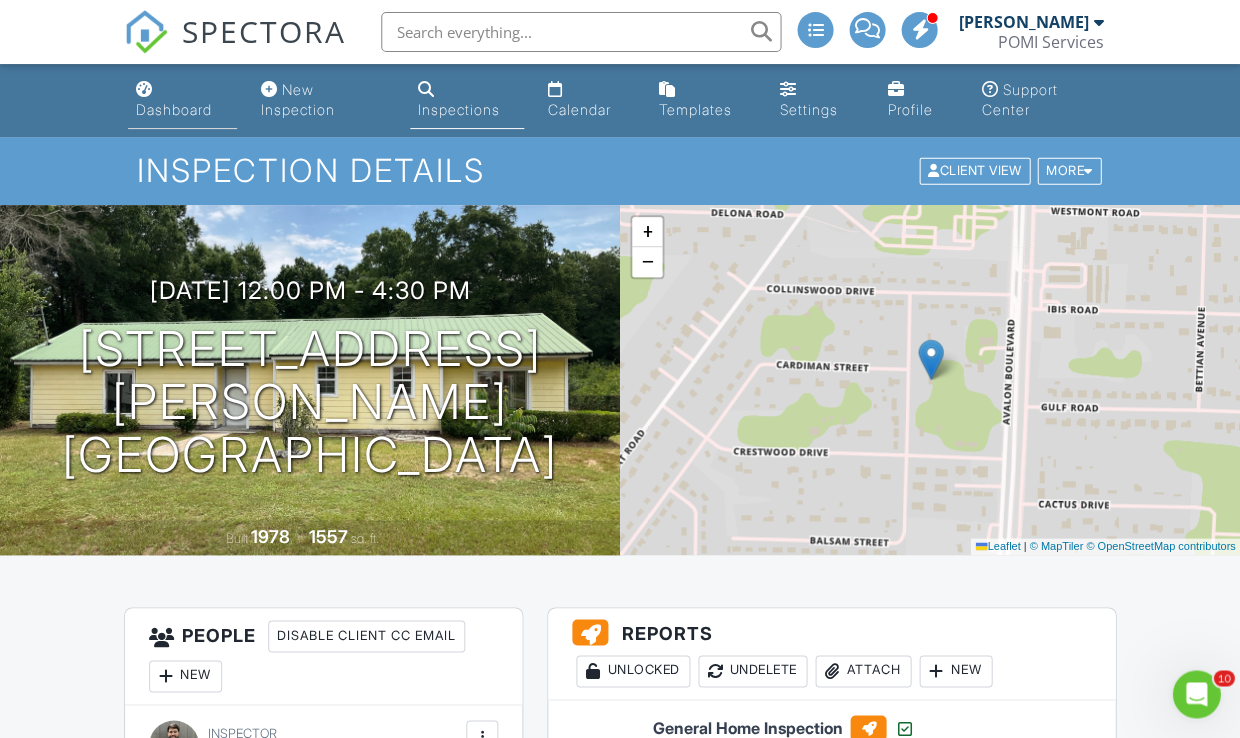 click on "Dashboard" at bounding box center (174, 109) 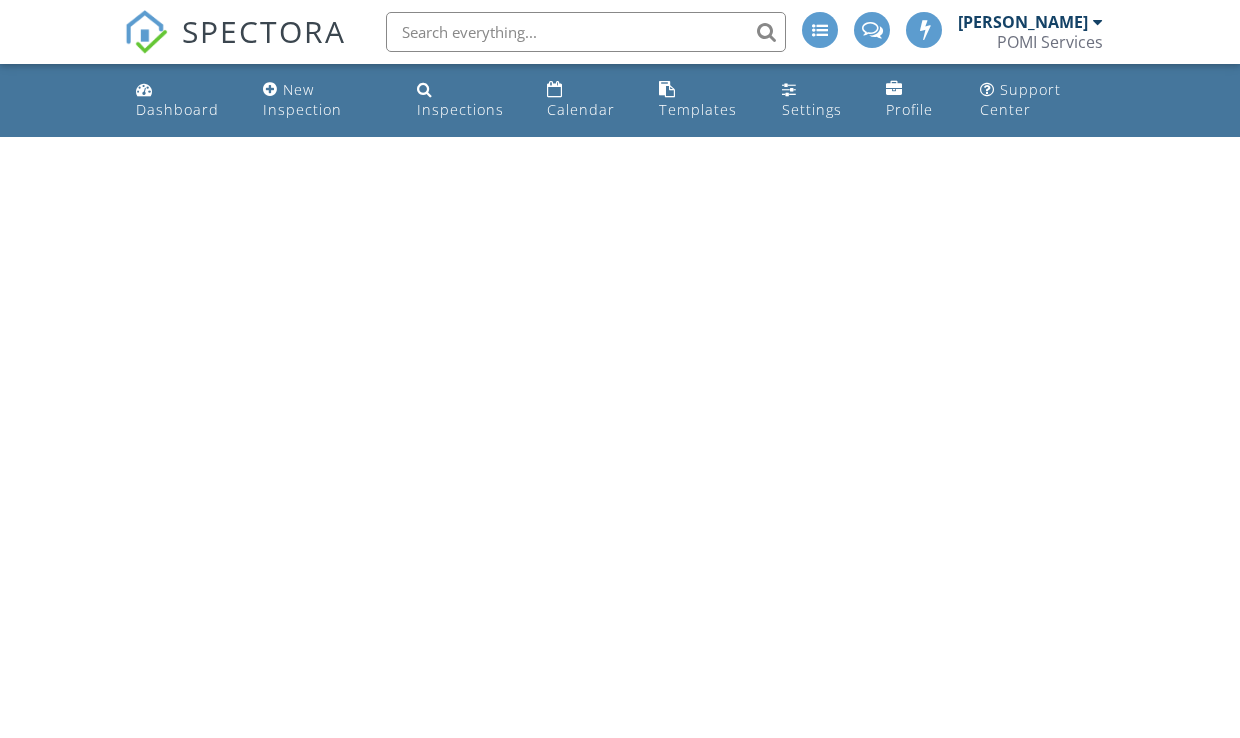 scroll, scrollTop: 0, scrollLeft: 0, axis: both 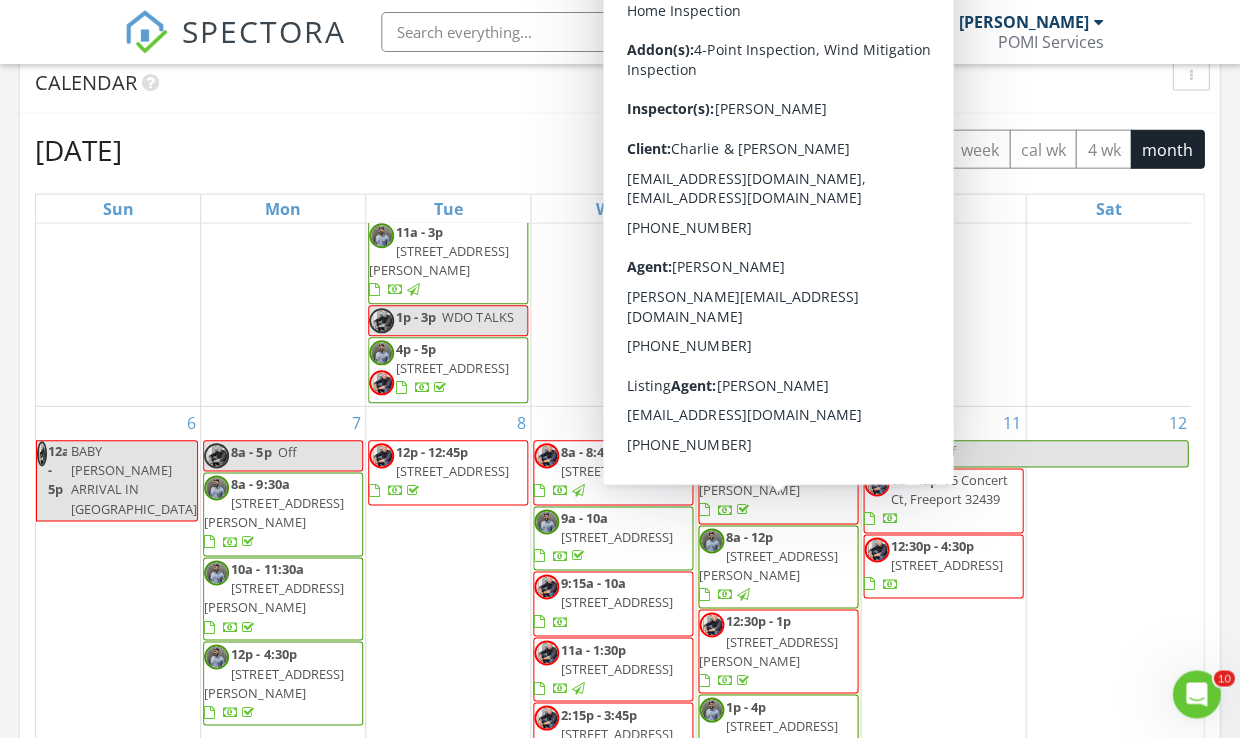 click on "2738 Garcon Point Rd, Milton 32583" at bounding box center (768, 566) 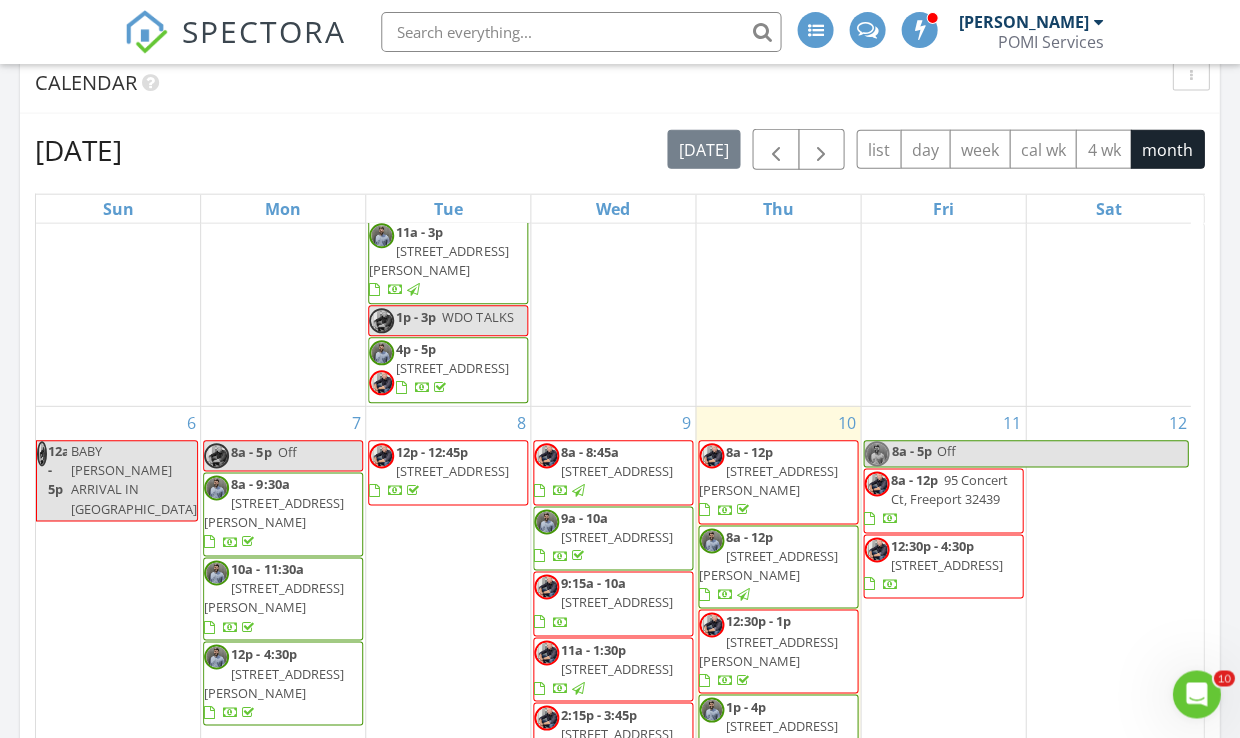 click on "7171 N 9th Ave G-03, Pensacola 32504" at bounding box center (782, 726) 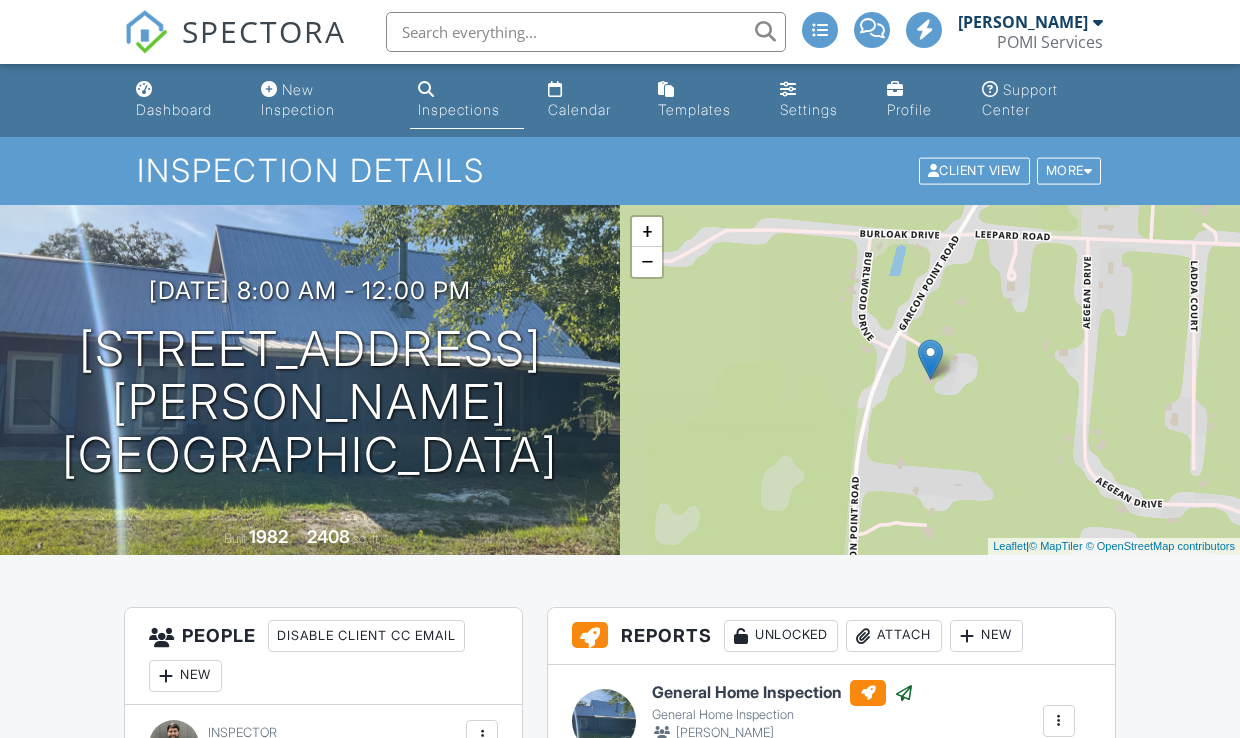 scroll, scrollTop: 1717, scrollLeft: 0, axis: vertical 